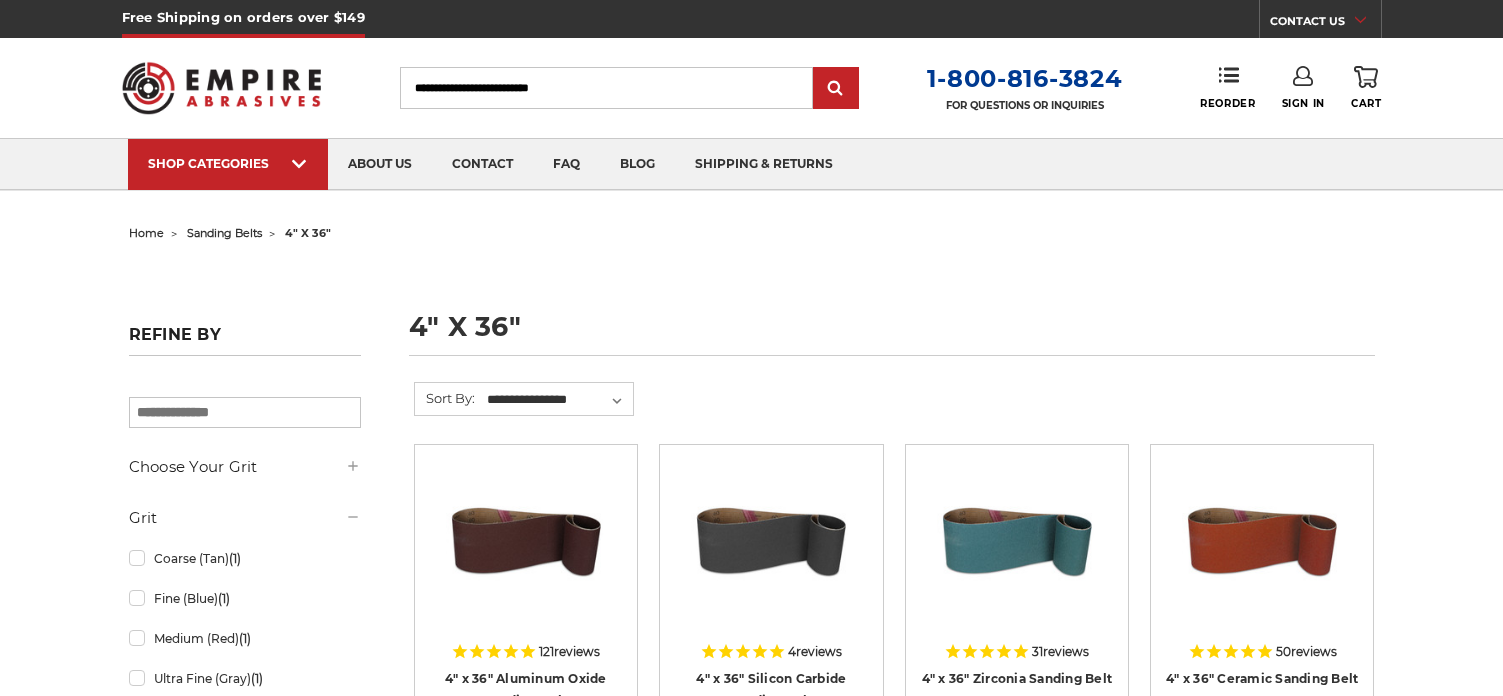 scroll, scrollTop: 0, scrollLeft: 0, axis: both 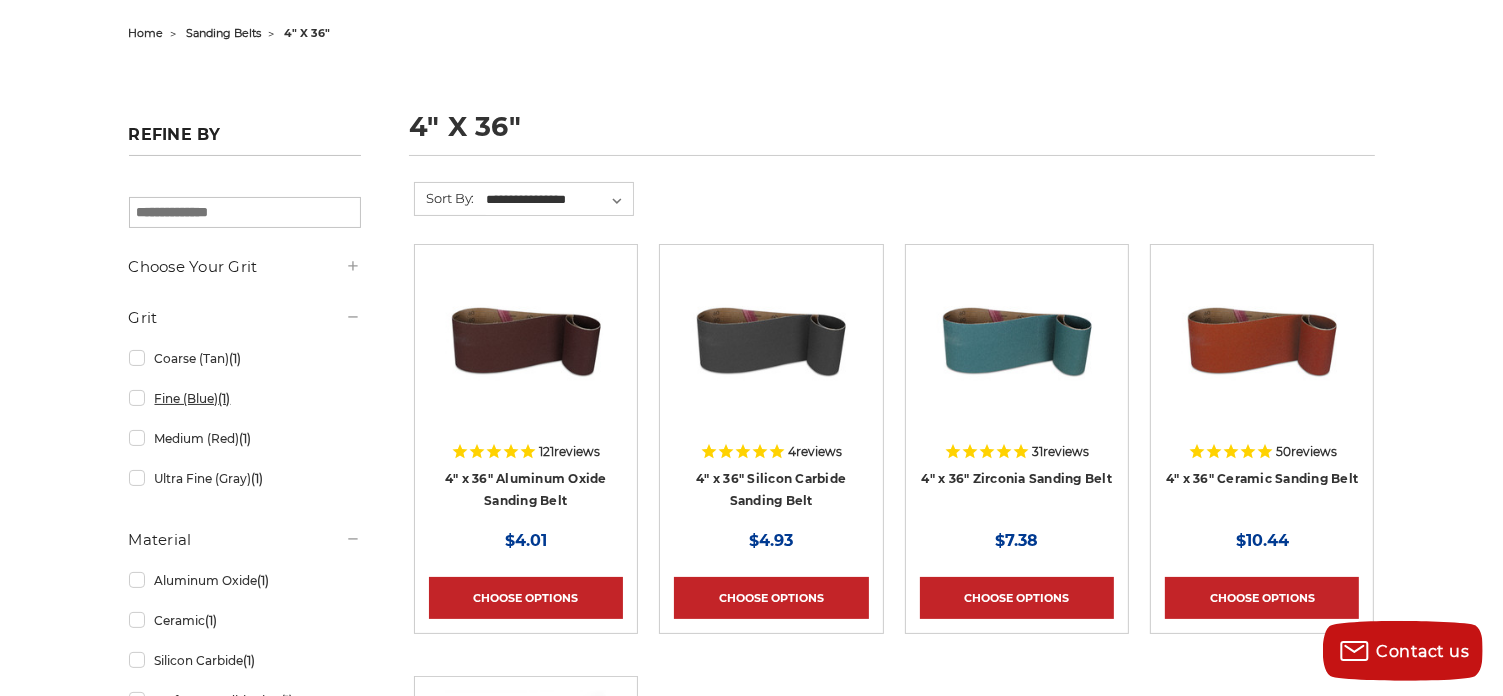 click on "Fine (Blue)
(1)" at bounding box center (245, 398) 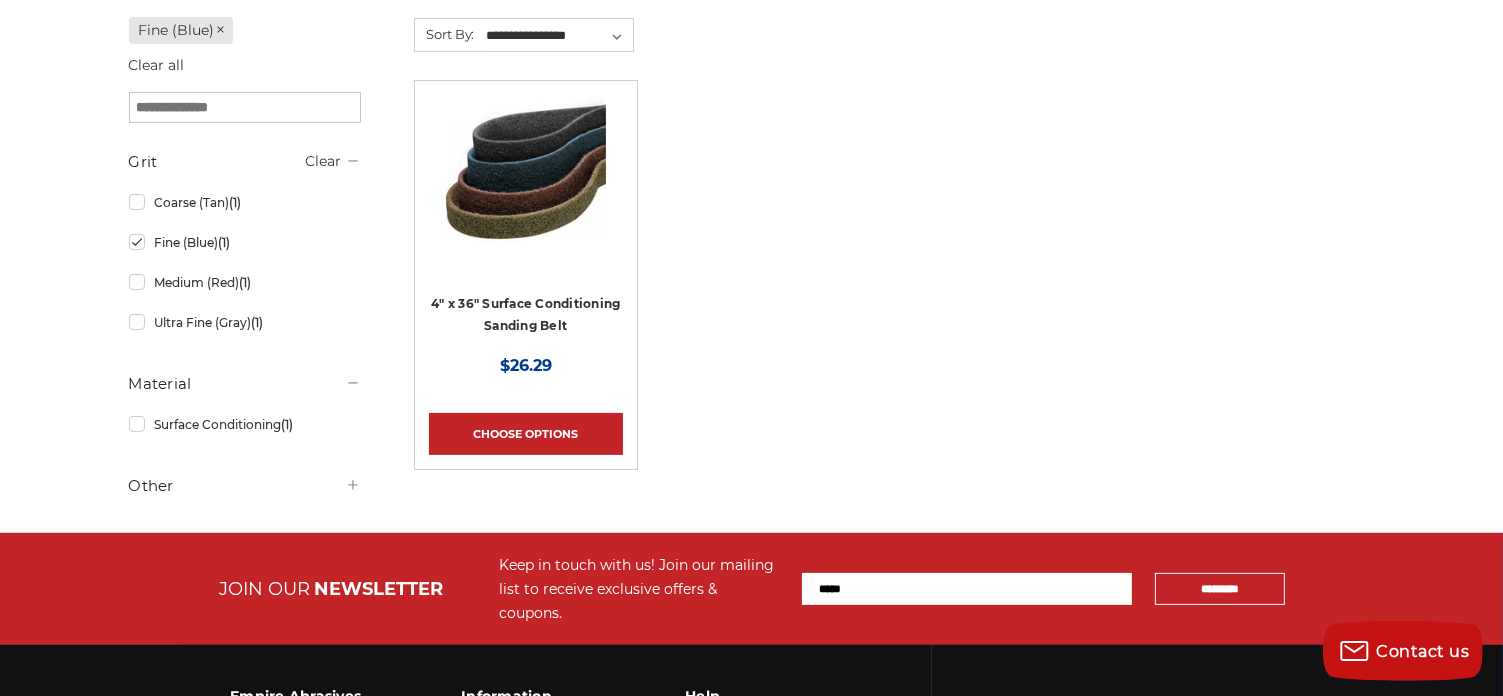 scroll, scrollTop: 248, scrollLeft: 0, axis: vertical 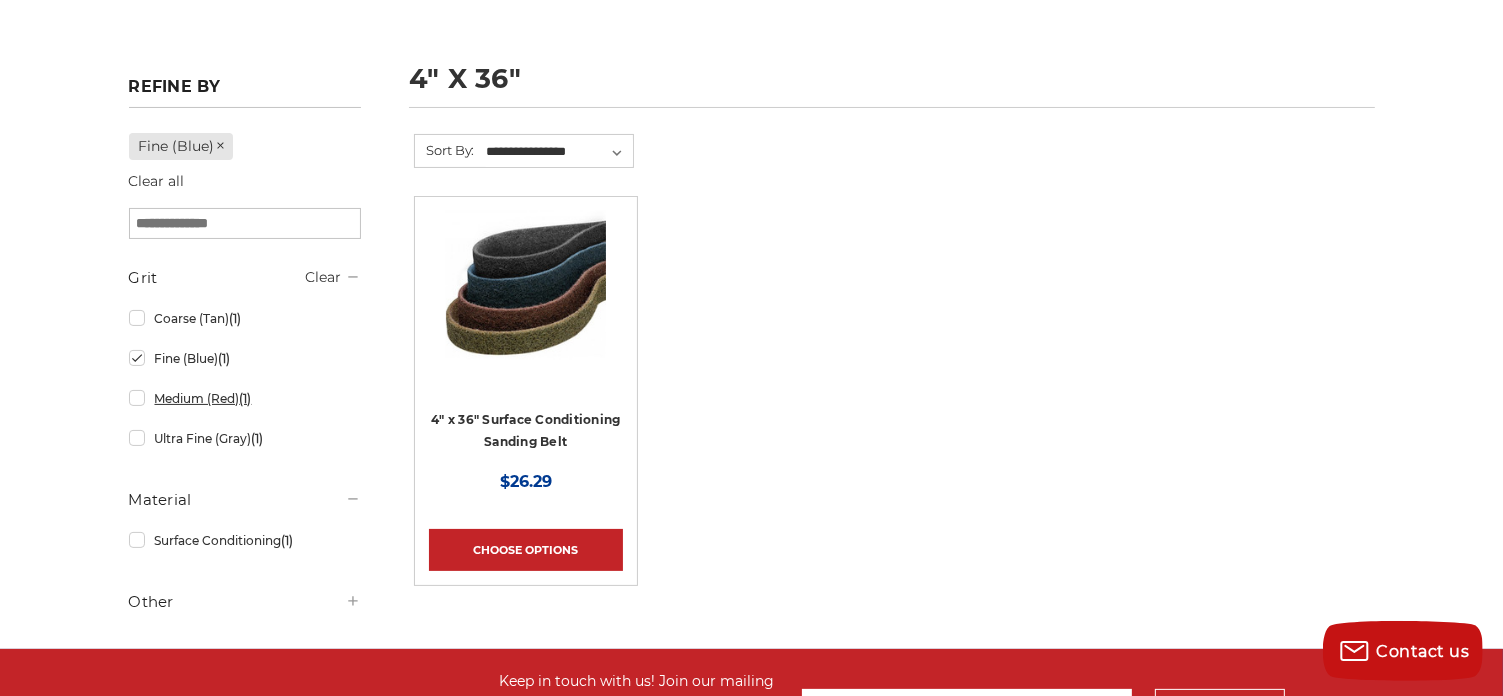 click on "Medium (Red)
(1)" at bounding box center [245, 398] 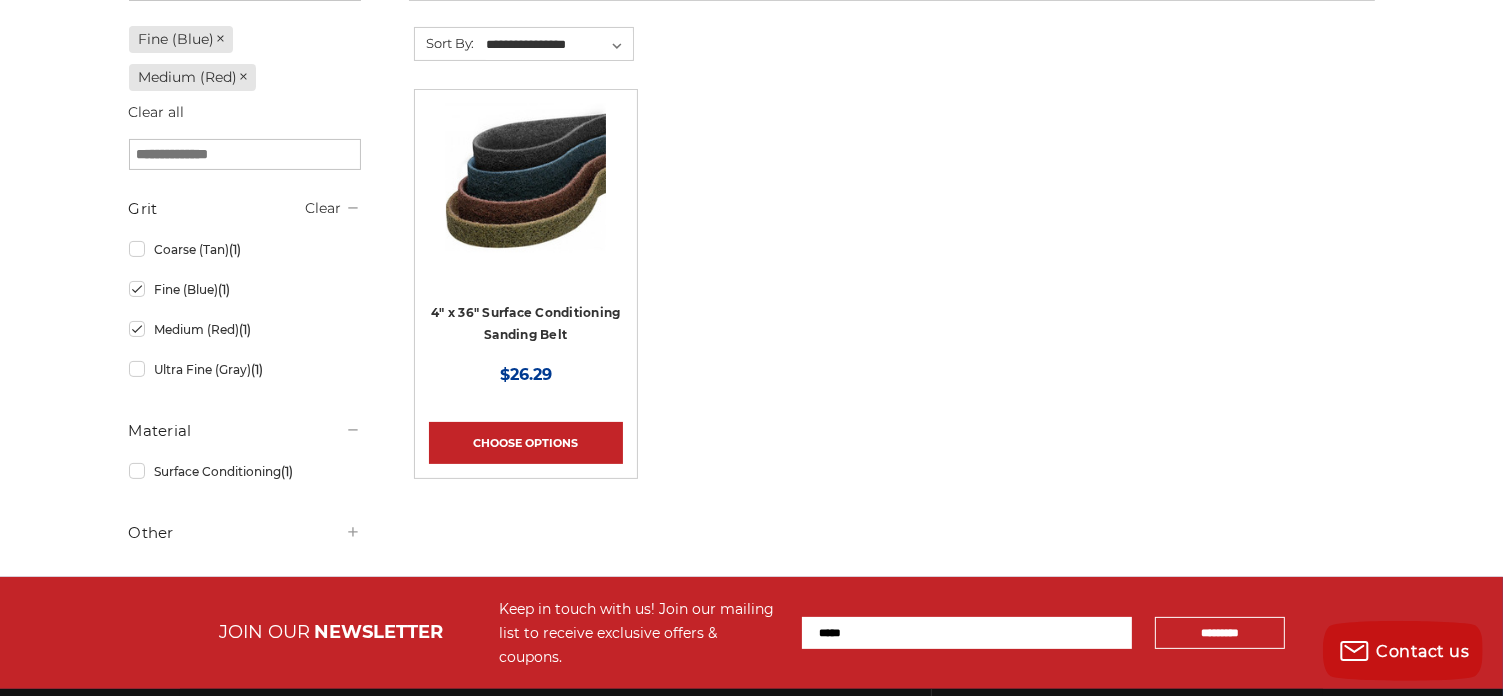 scroll, scrollTop: 400, scrollLeft: 0, axis: vertical 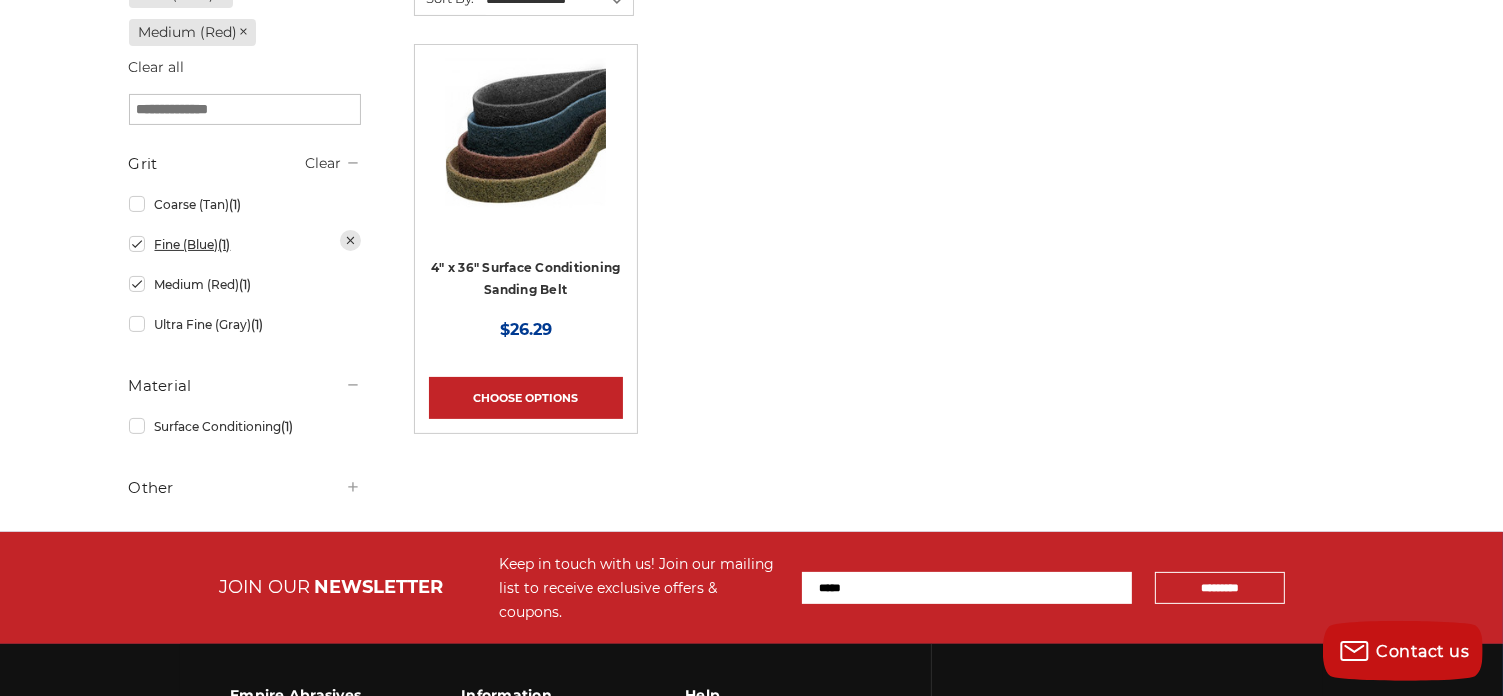 click on "Fine (Blue)
(1)" at bounding box center (245, 244) 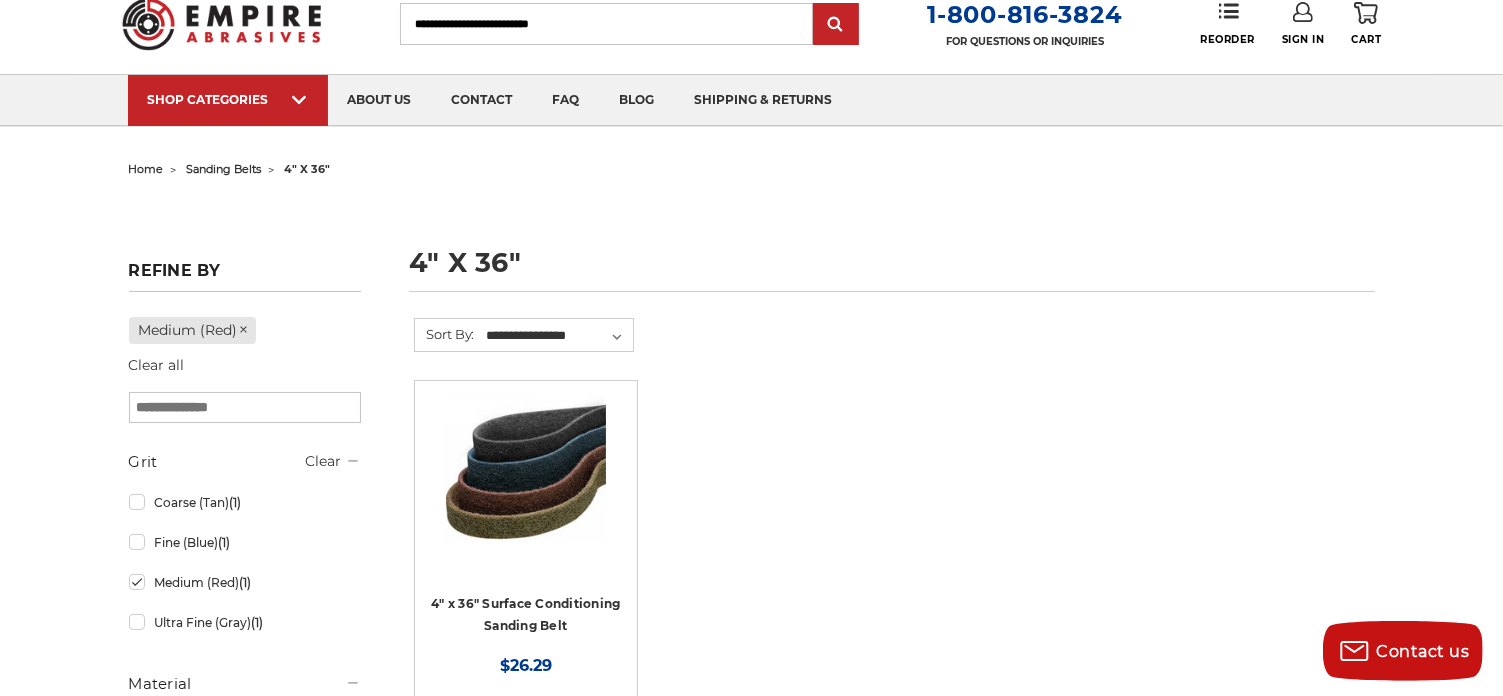 scroll, scrollTop: 100, scrollLeft: 0, axis: vertical 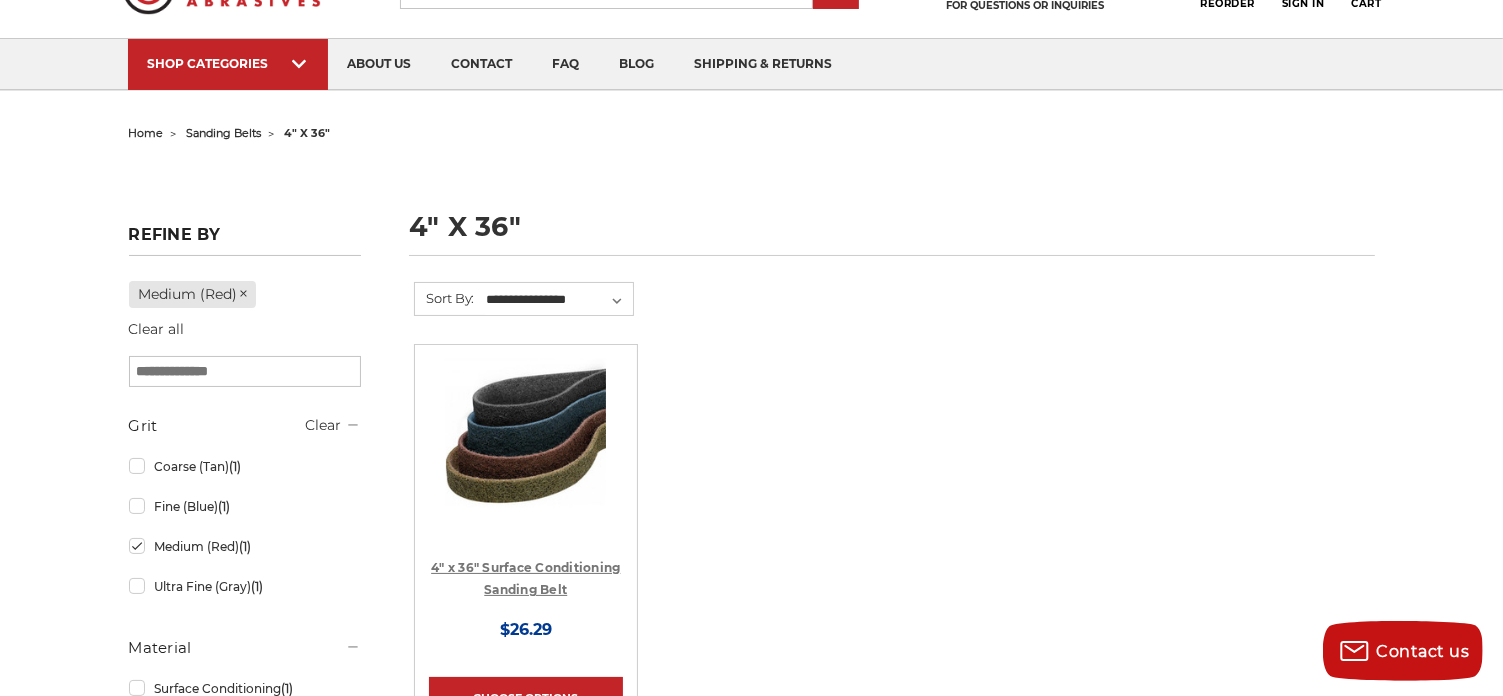 click on "4" x 36" Surface Conditioning Sanding Belt" at bounding box center (525, 579) 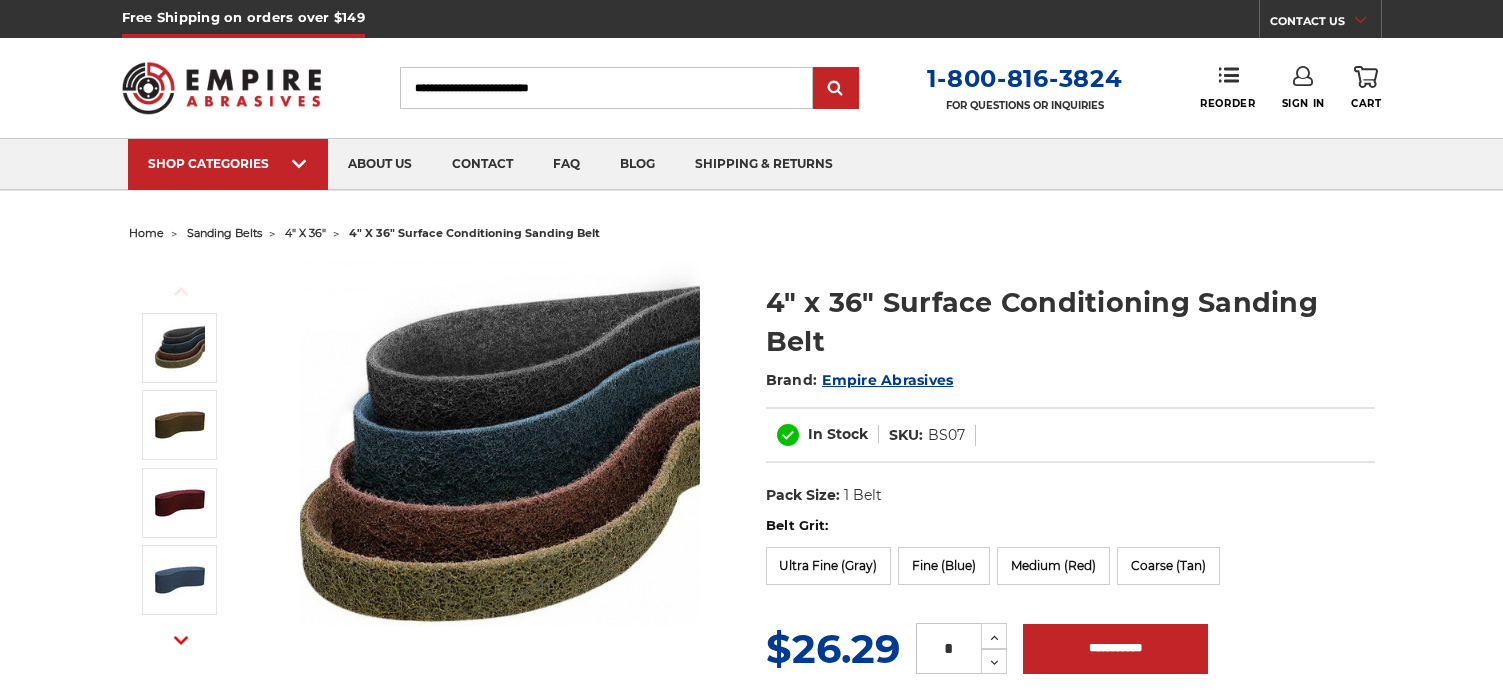 scroll, scrollTop: 0, scrollLeft: 0, axis: both 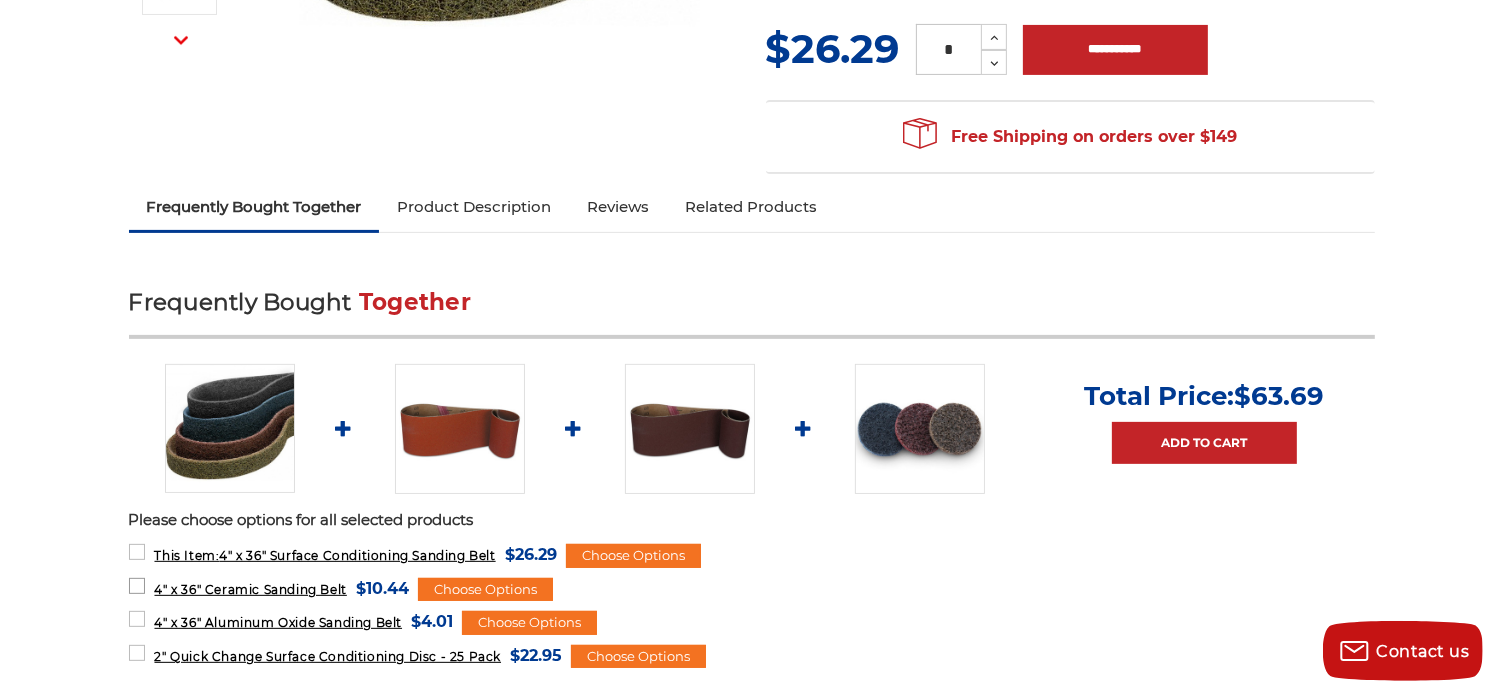 click on "4" x 36" Ceramic Sanding Belt" at bounding box center (250, 589) 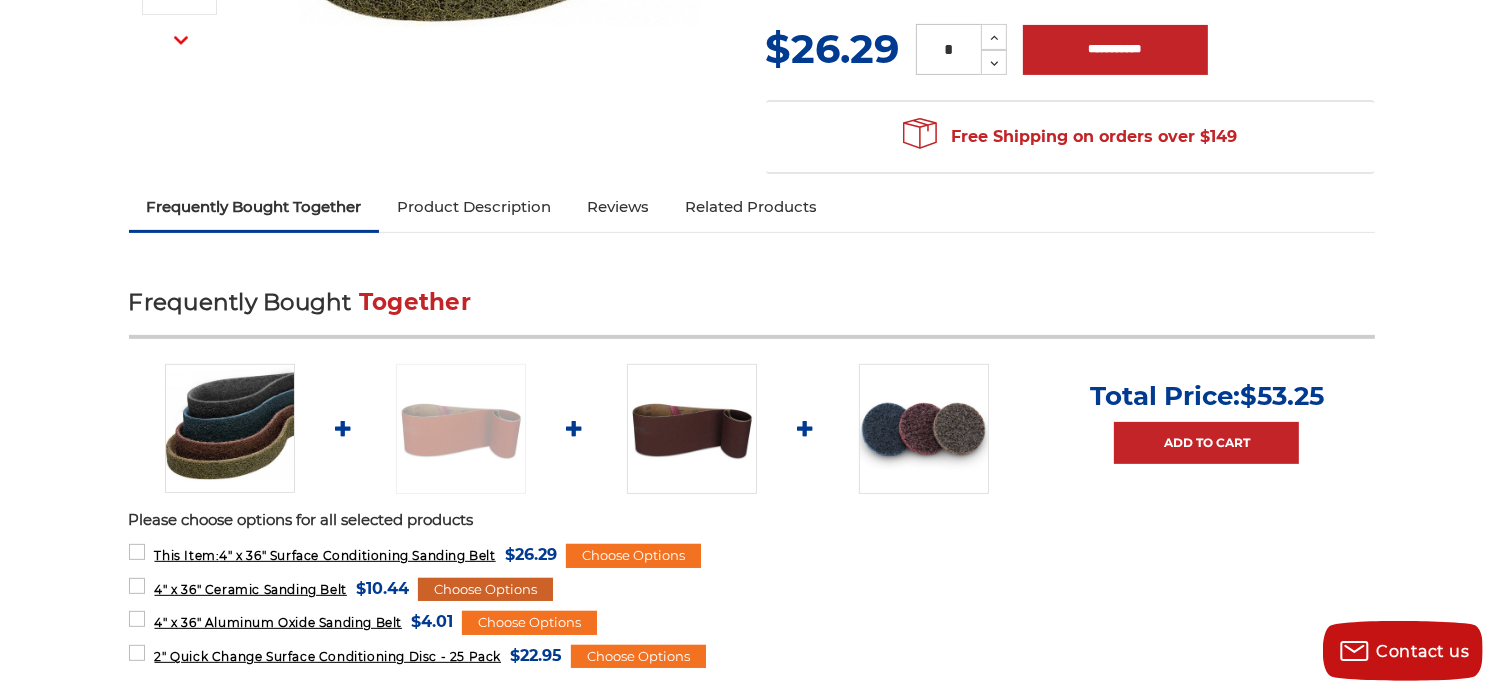 click on "Choose Options" at bounding box center [485, 590] 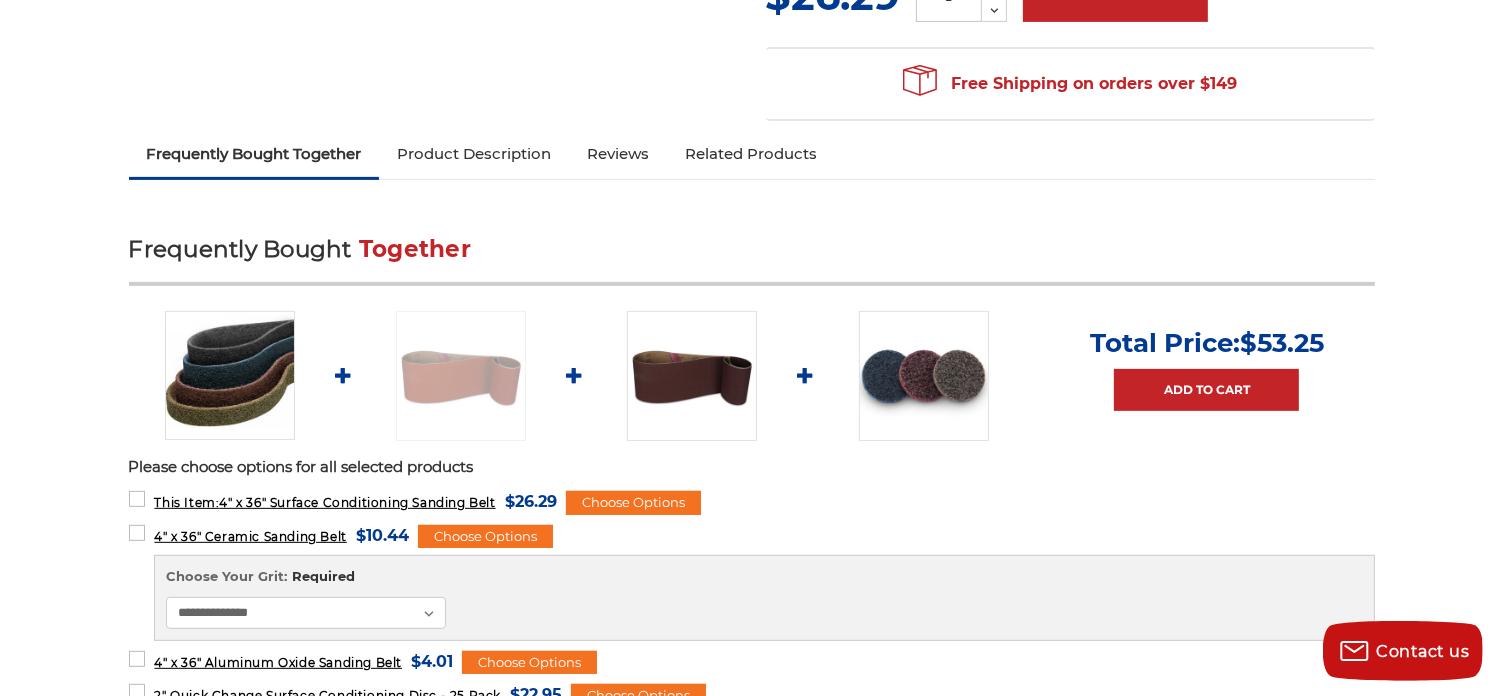 scroll, scrollTop: 700, scrollLeft: 0, axis: vertical 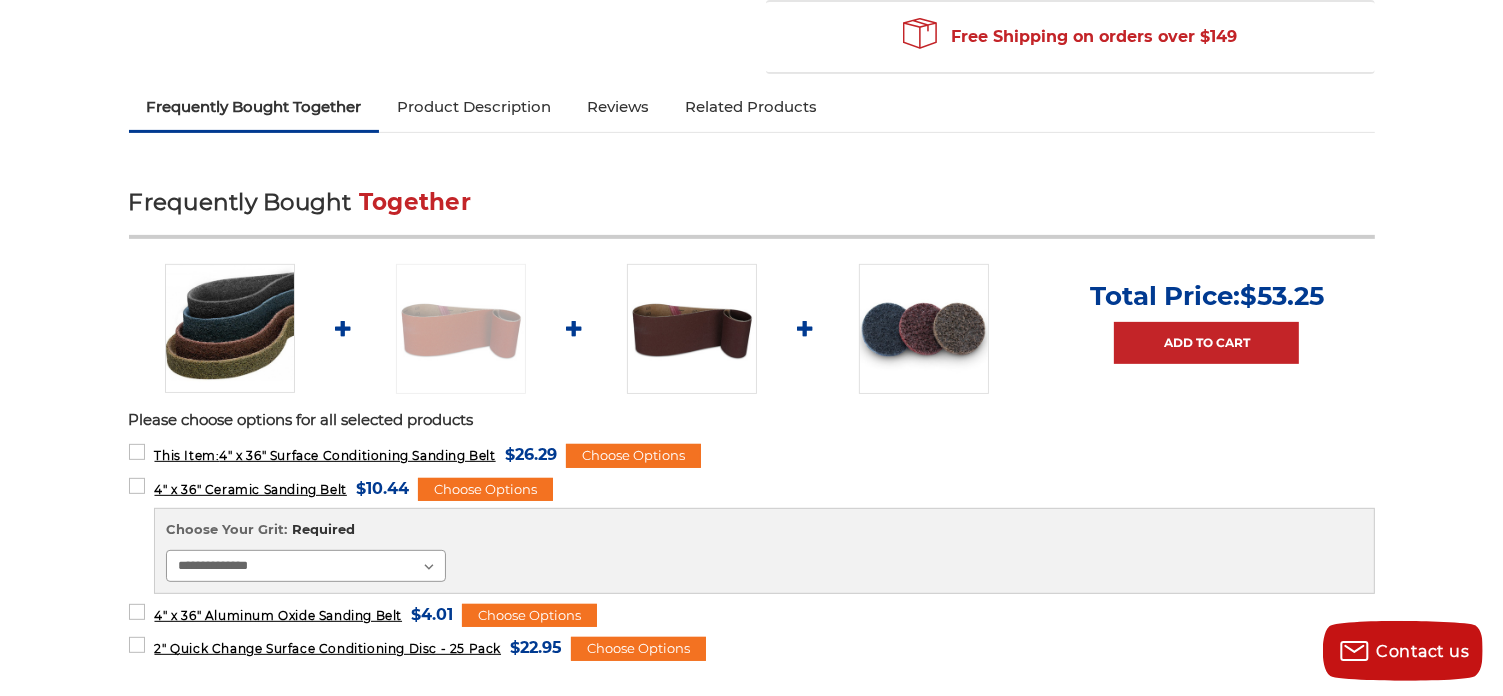 click on "**********" at bounding box center [306, 566] 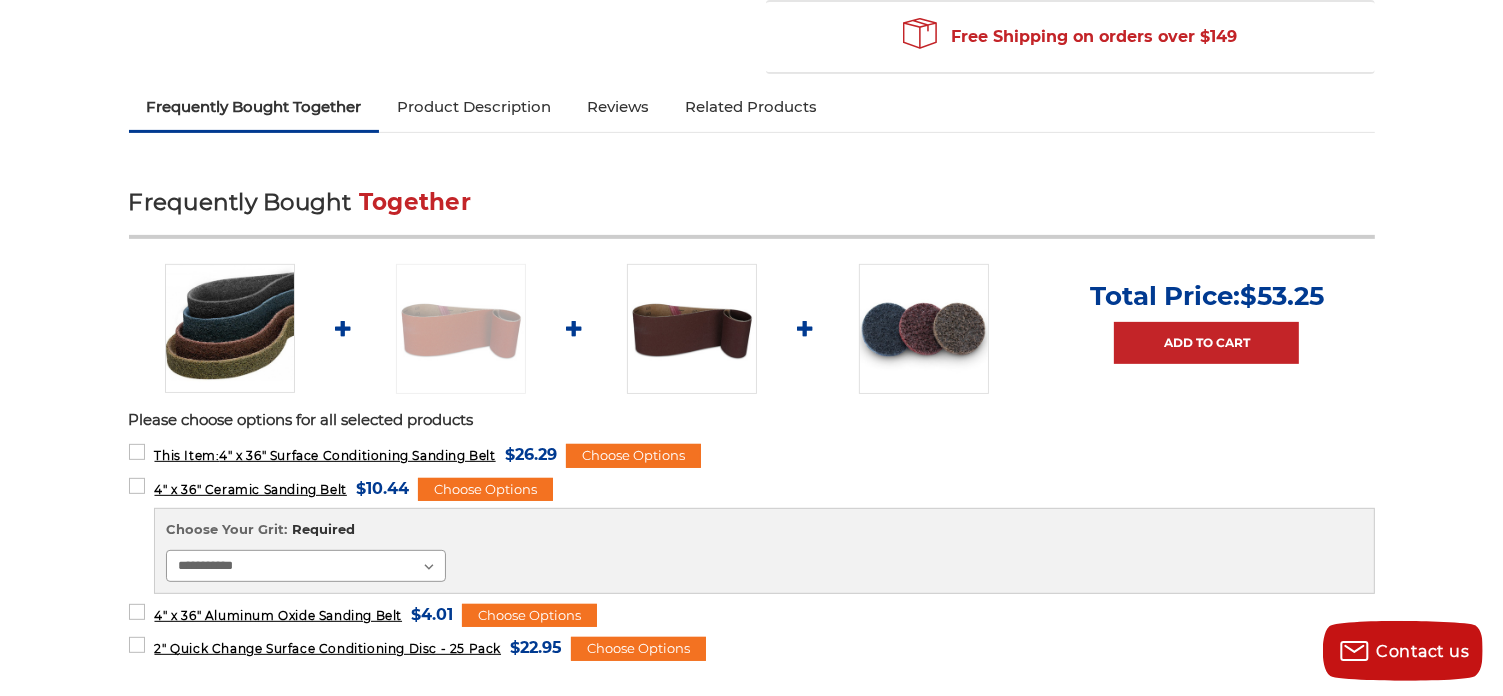 click on "**********" at bounding box center [306, 566] 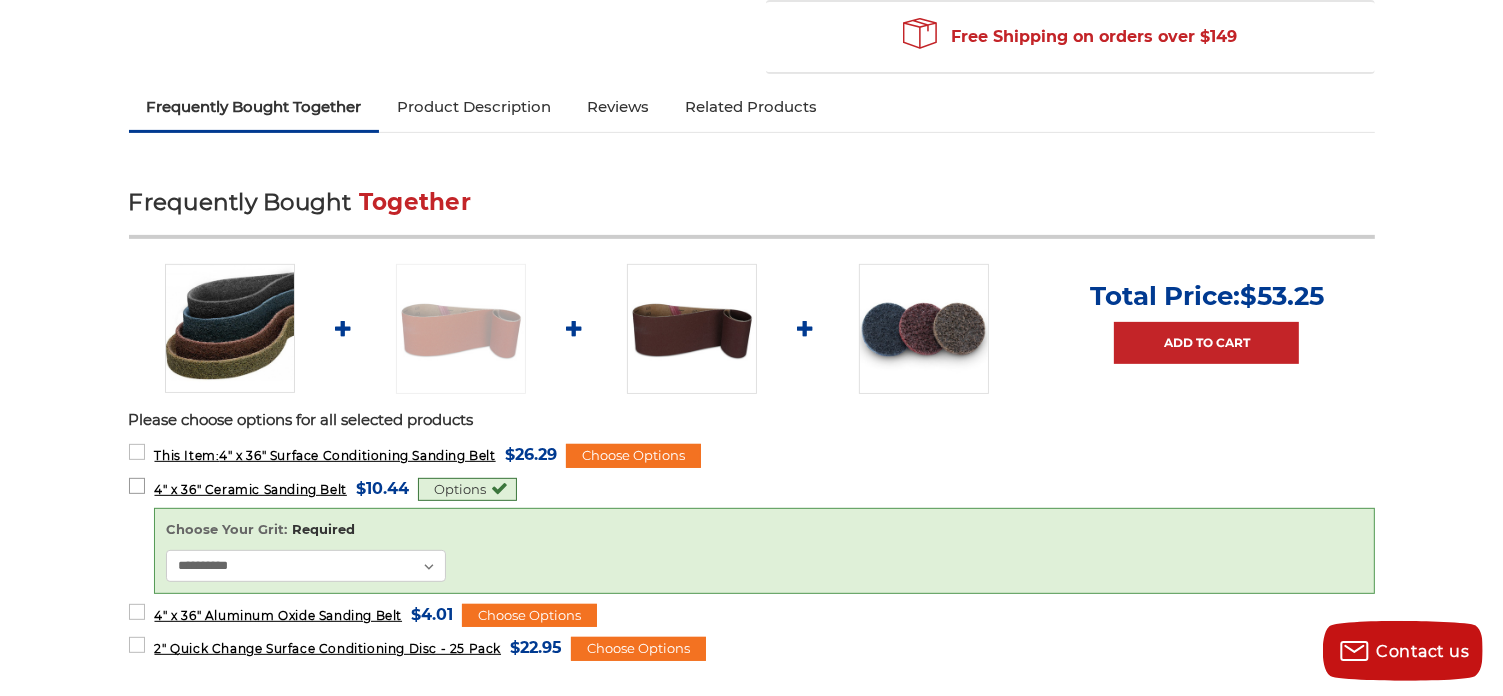 click on "4" x 36" Ceramic Sanding Belt
MSRP:
Was:
Now:
$10.44
(You save
)" at bounding box center (269, 488) 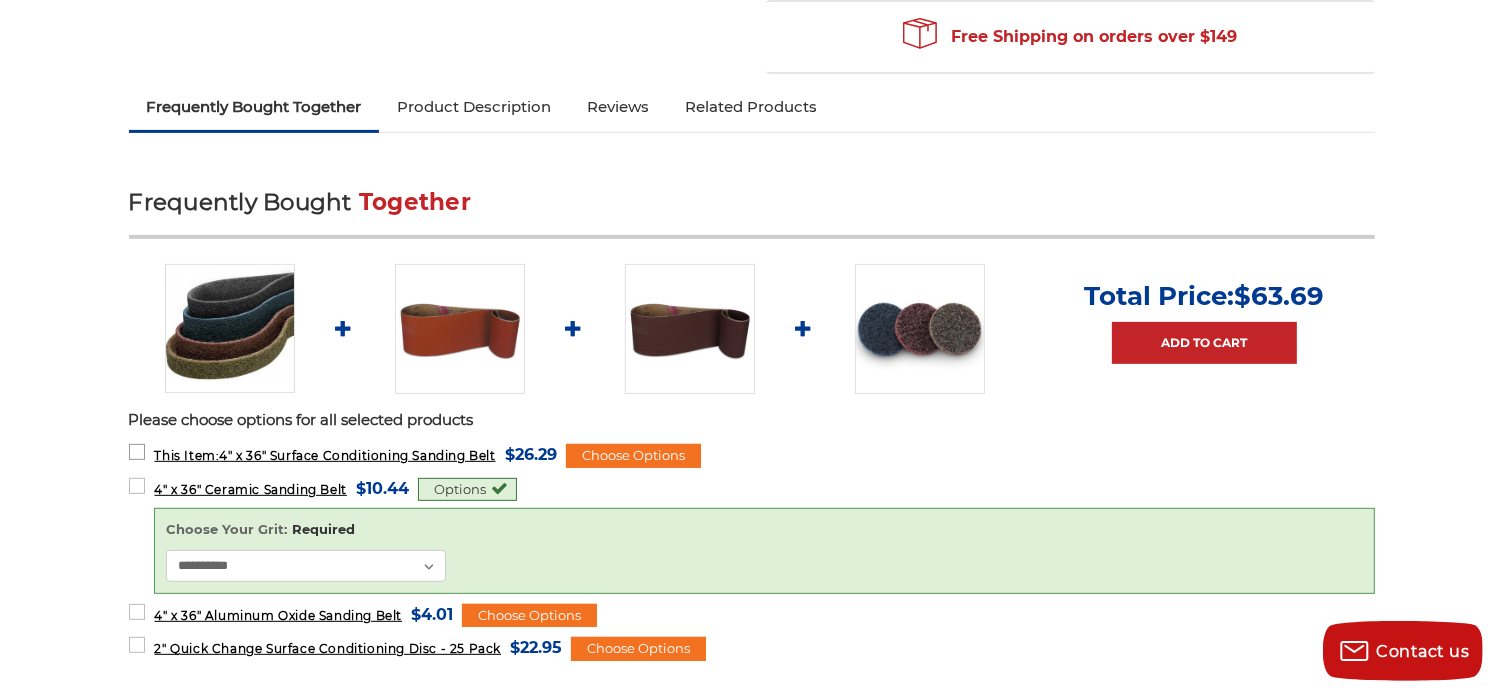 click on "This Item:  4" x 36" Surface Conditioning Sanding Belt
MSRP:
Was:
Now:
$26.29
(You save
)" at bounding box center [343, 454] 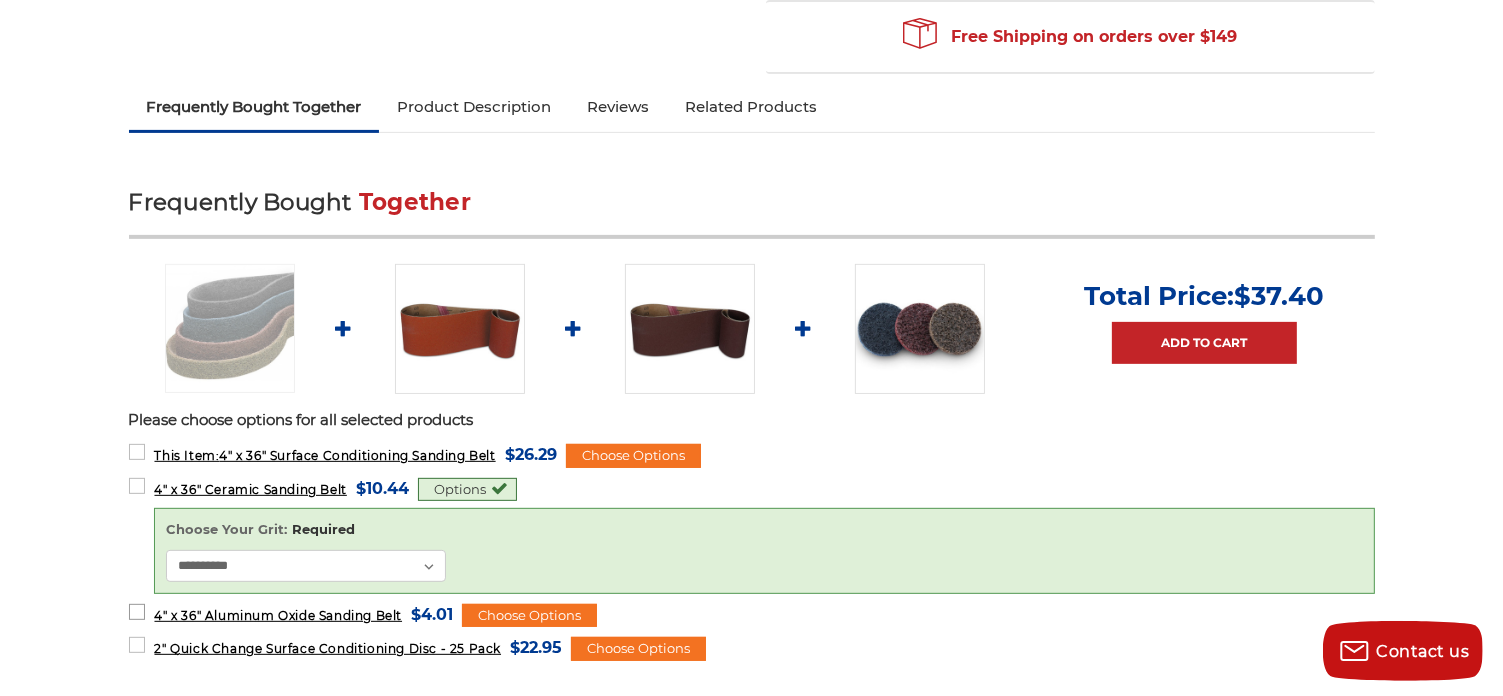 click on "4" x 36" Aluminum Oxide Sanding Belt
MSRP:
Was:
Now:
$4.01
(You save
)" at bounding box center [291, 614] 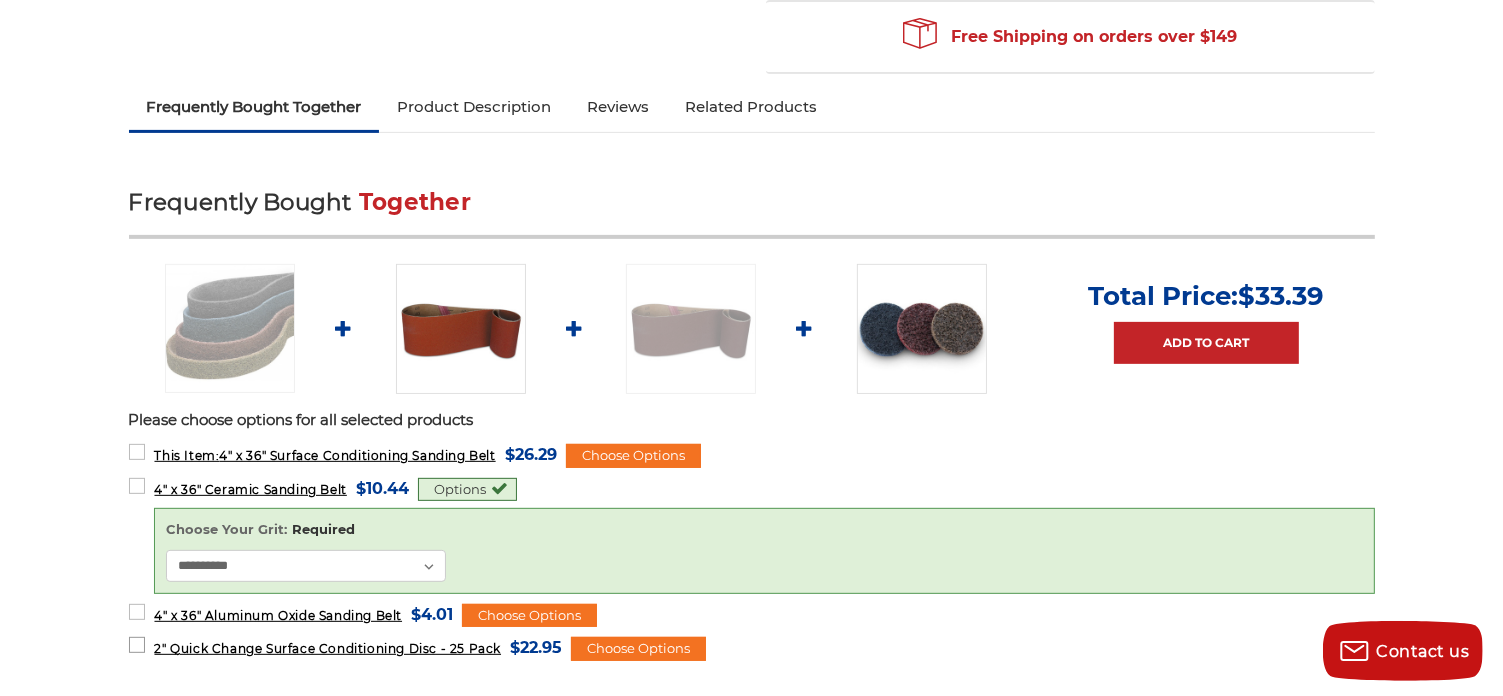 click on "2" Quick Change Surface Conditioning Disc - 25 Pack
MSRP:
Was:
Now:
$22.95
(You save
)" at bounding box center (346, 647) 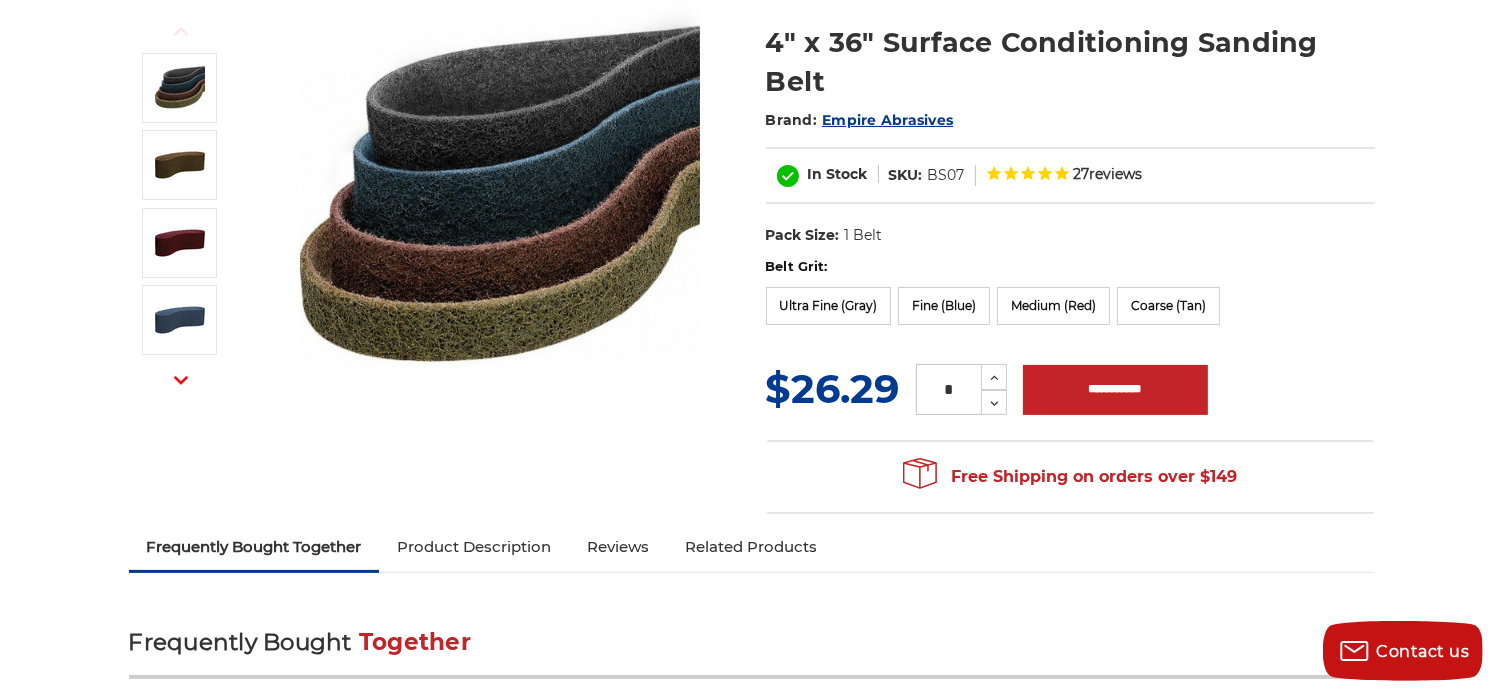 scroll, scrollTop: 200, scrollLeft: 0, axis: vertical 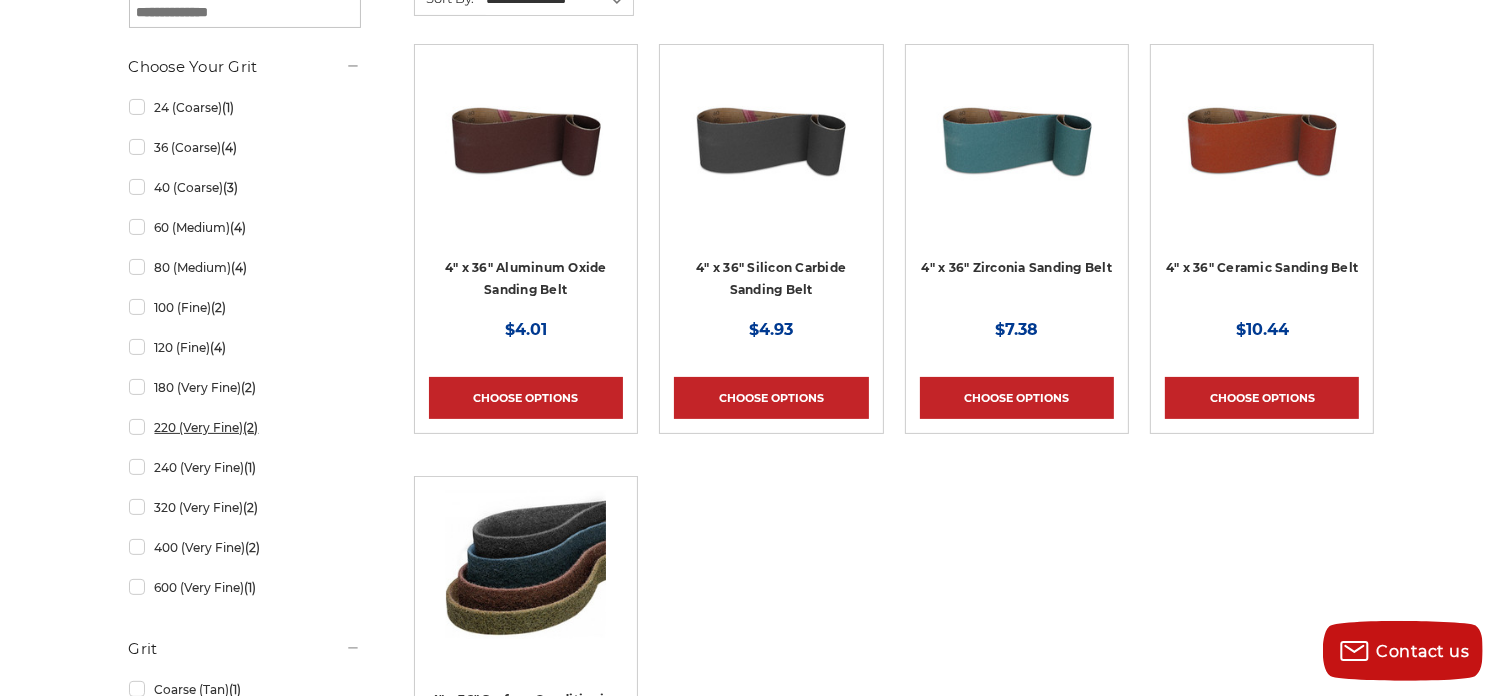 click on "220 (Very Fine)
(2)" at bounding box center (245, 427) 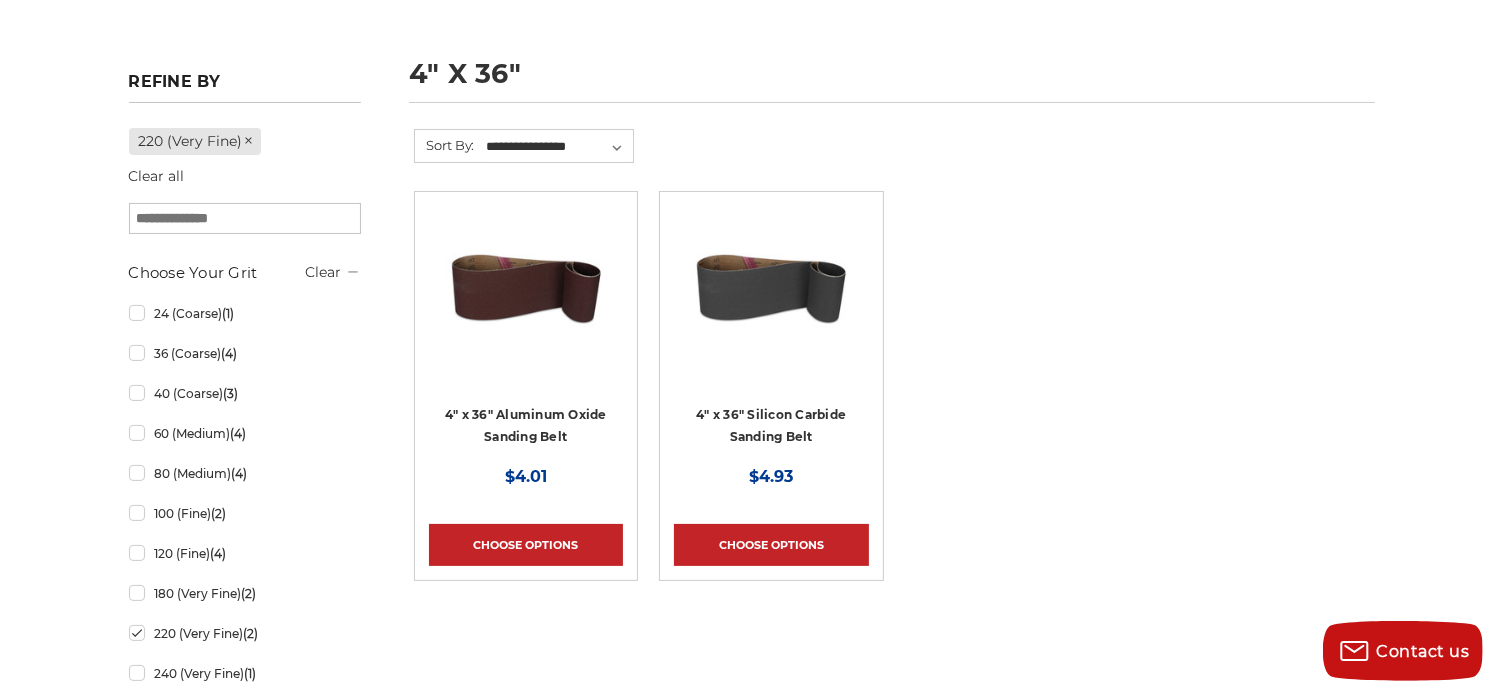 scroll, scrollTop: 300, scrollLeft: 0, axis: vertical 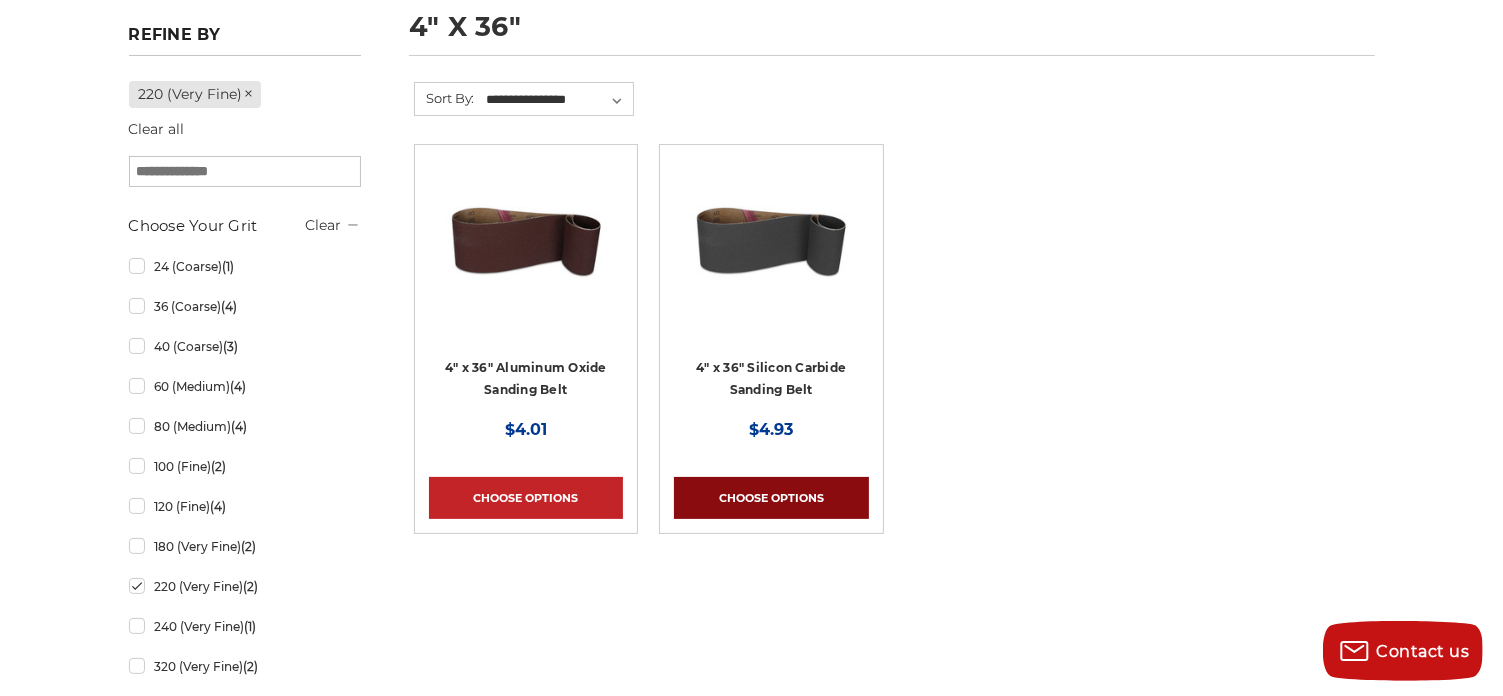 click on "Choose Options" at bounding box center [771, 498] 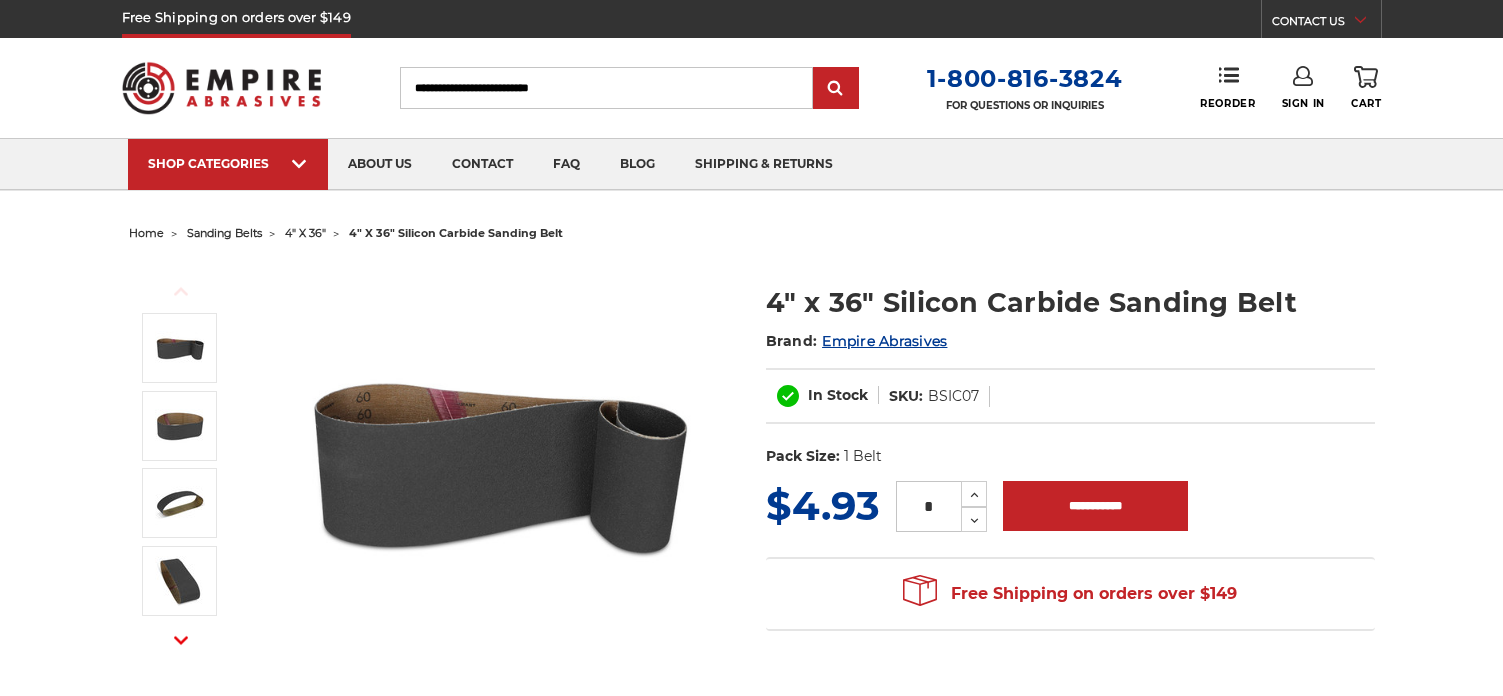 scroll, scrollTop: 0, scrollLeft: 0, axis: both 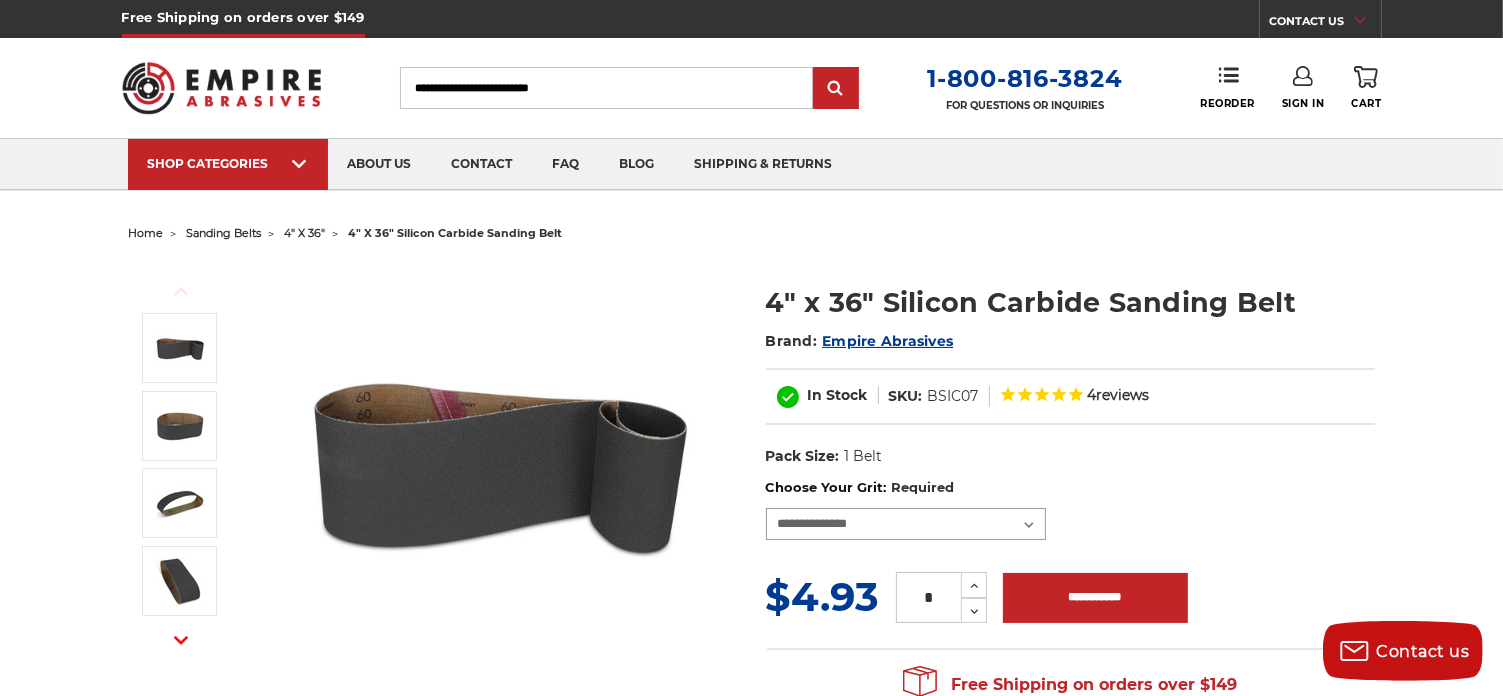 click on "**********" at bounding box center [906, 524] 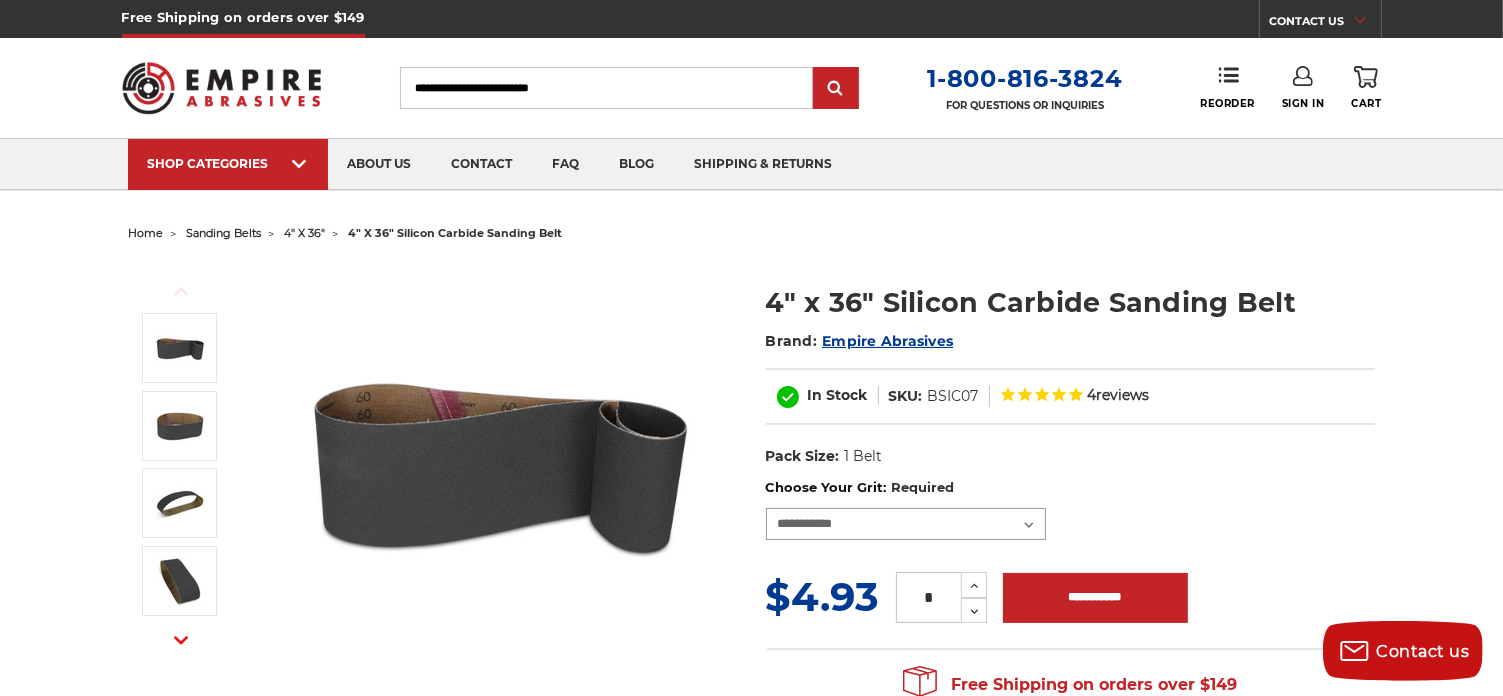 click on "**********" at bounding box center (906, 524) 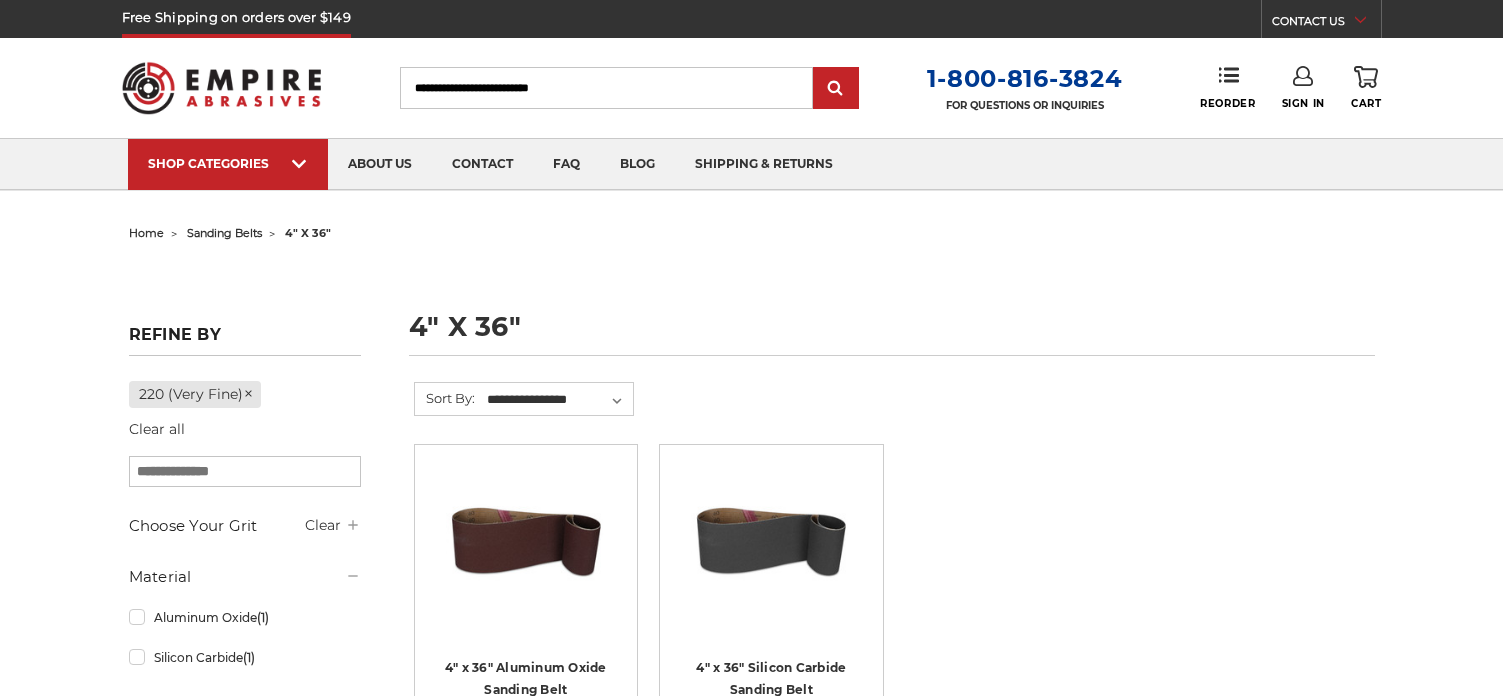 scroll, scrollTop: 300, scrollLeft: 0, axis: vertical 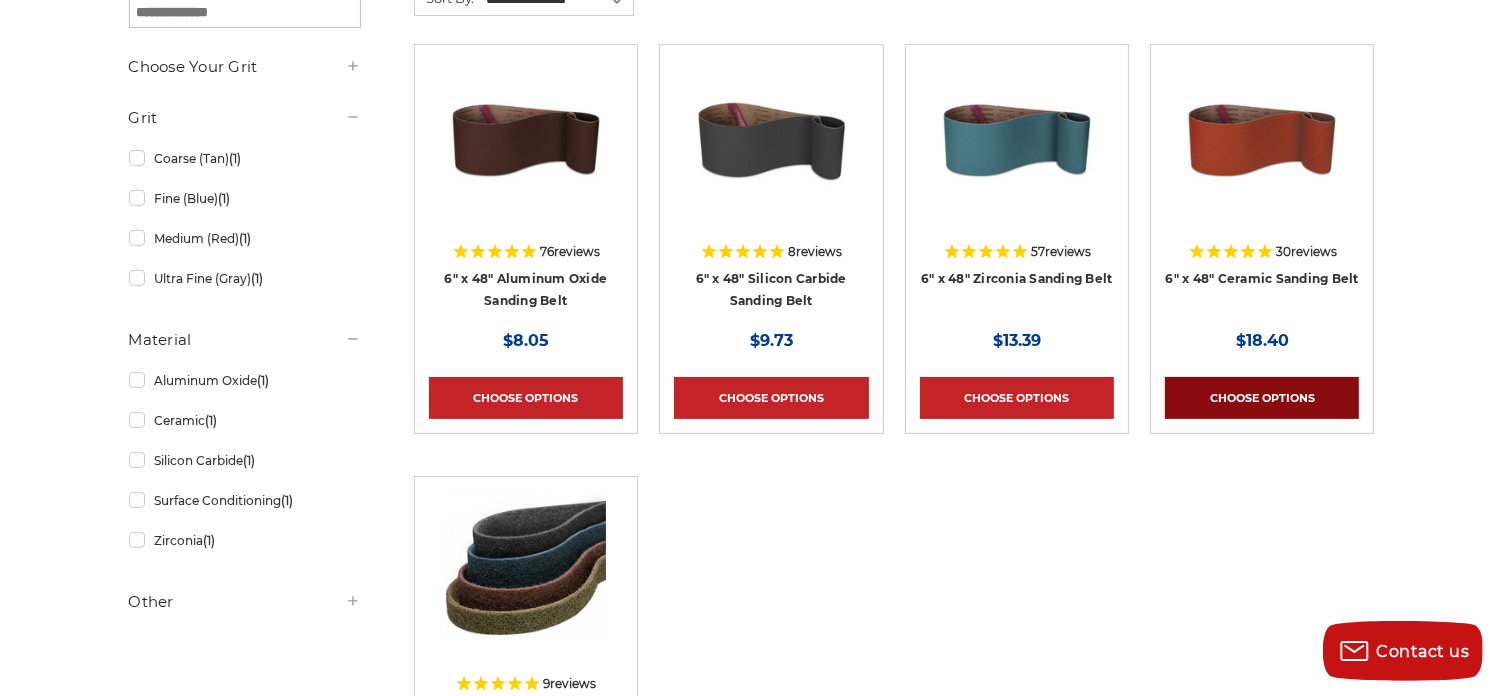 click on "Choose Options" at bounding box center [1262, 398] 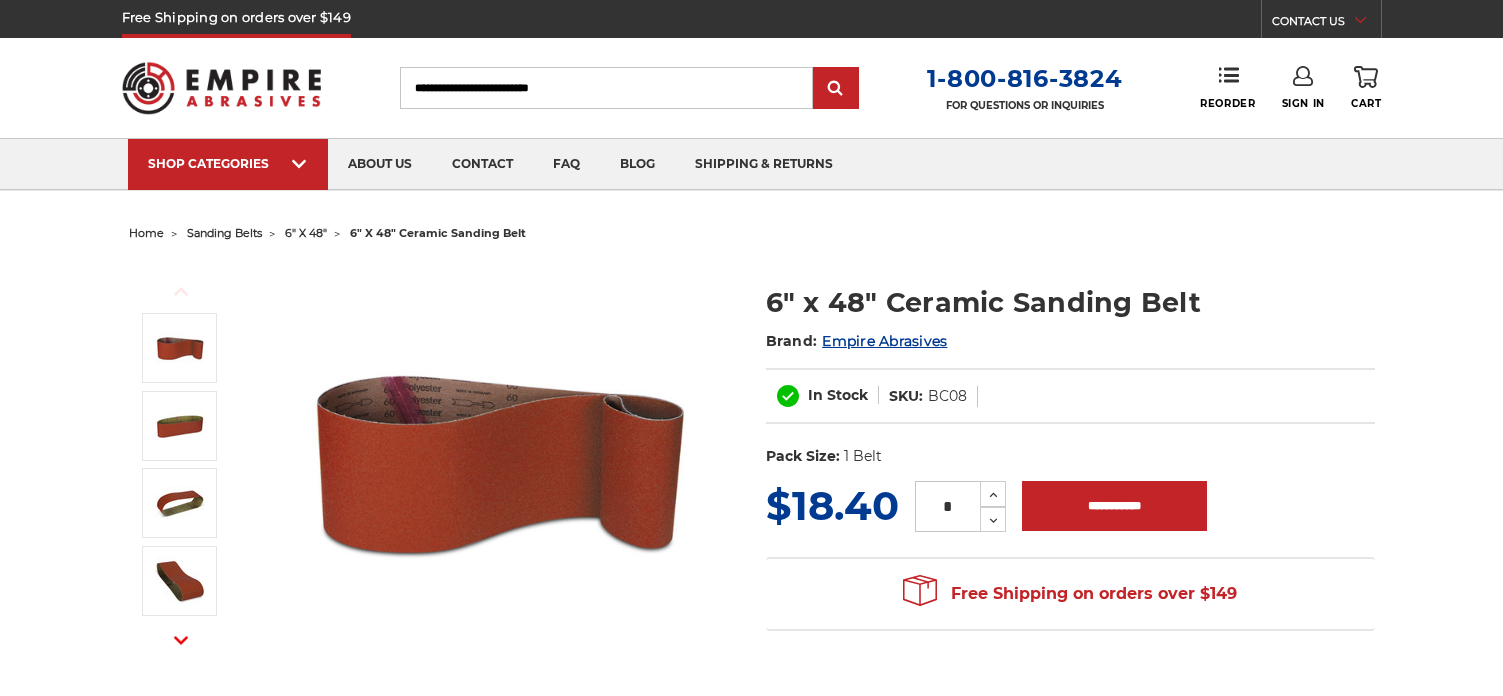 scroll, scrollTop: 0, scrollLeft: 0, axis: both 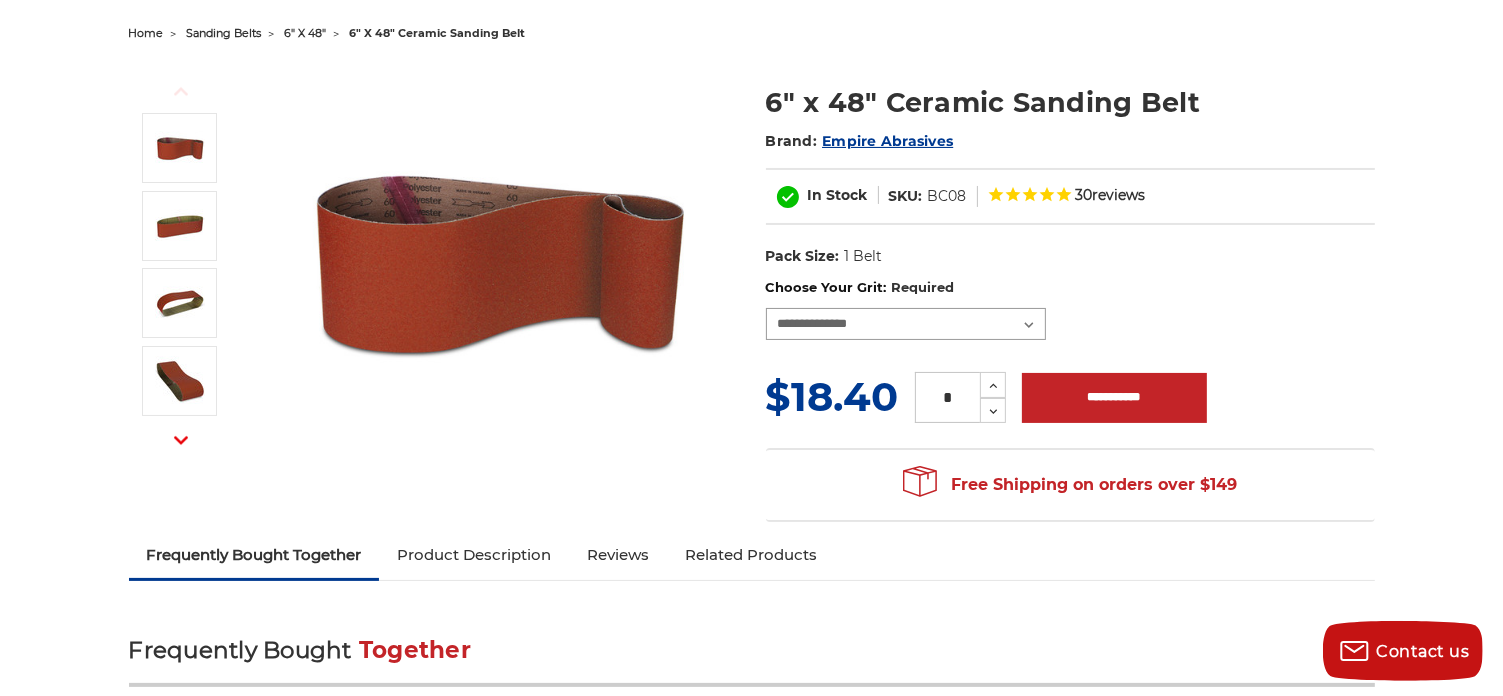 click on "**********" at bounding box center [906, 324] 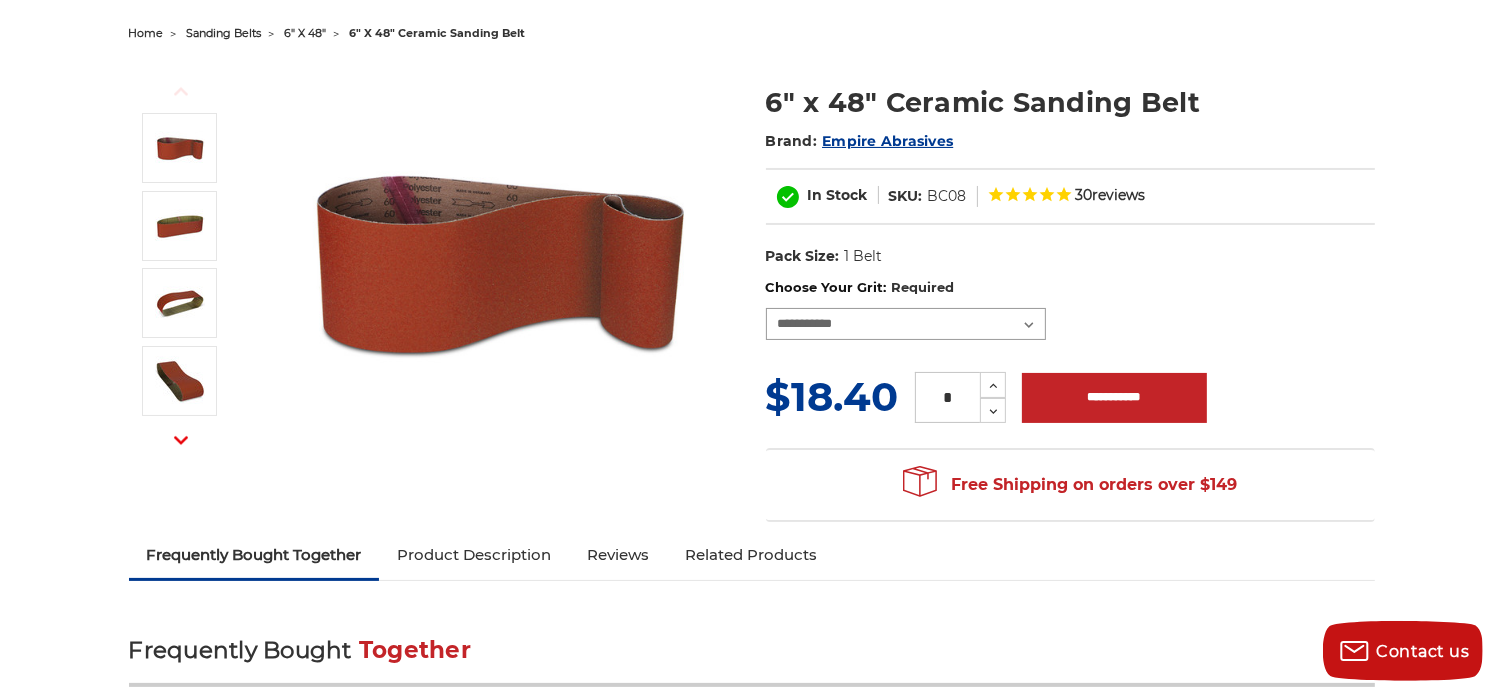 click on "**********" at bounding box center [906, 324] 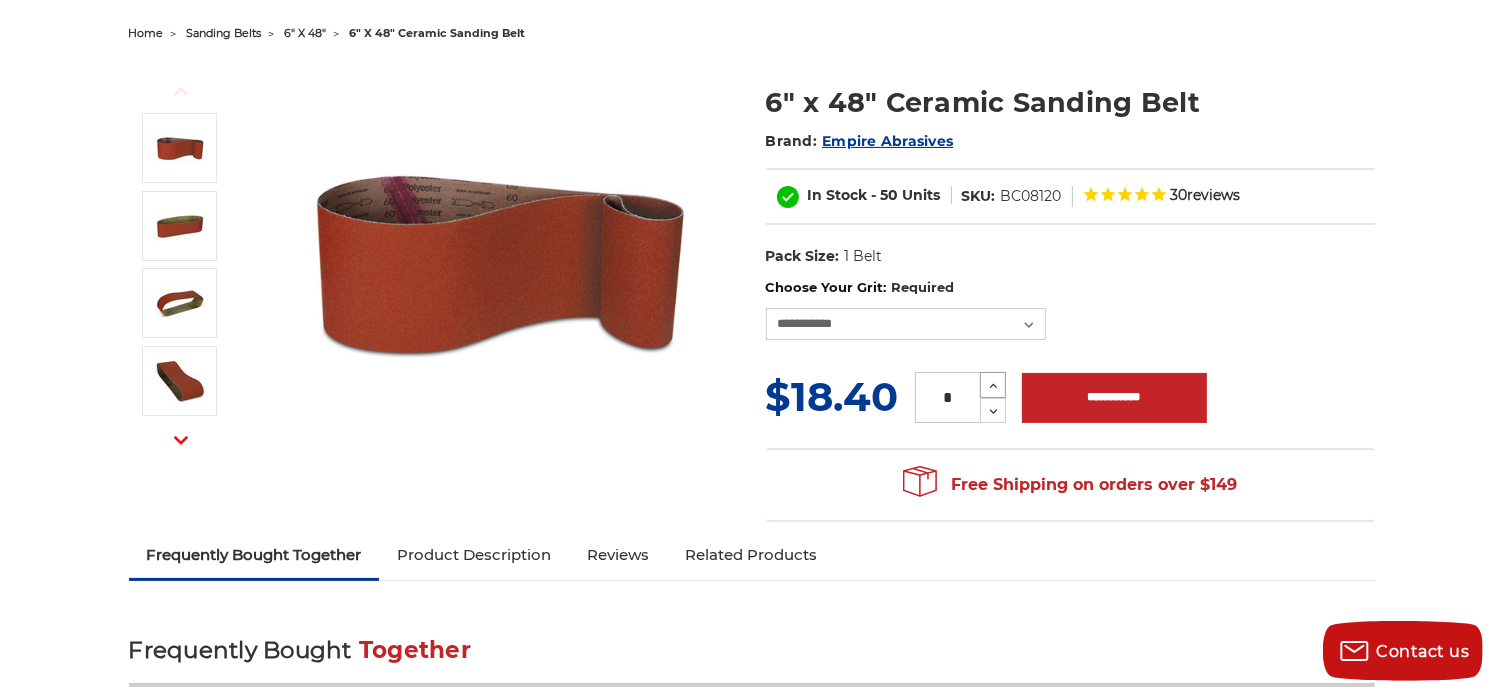 click 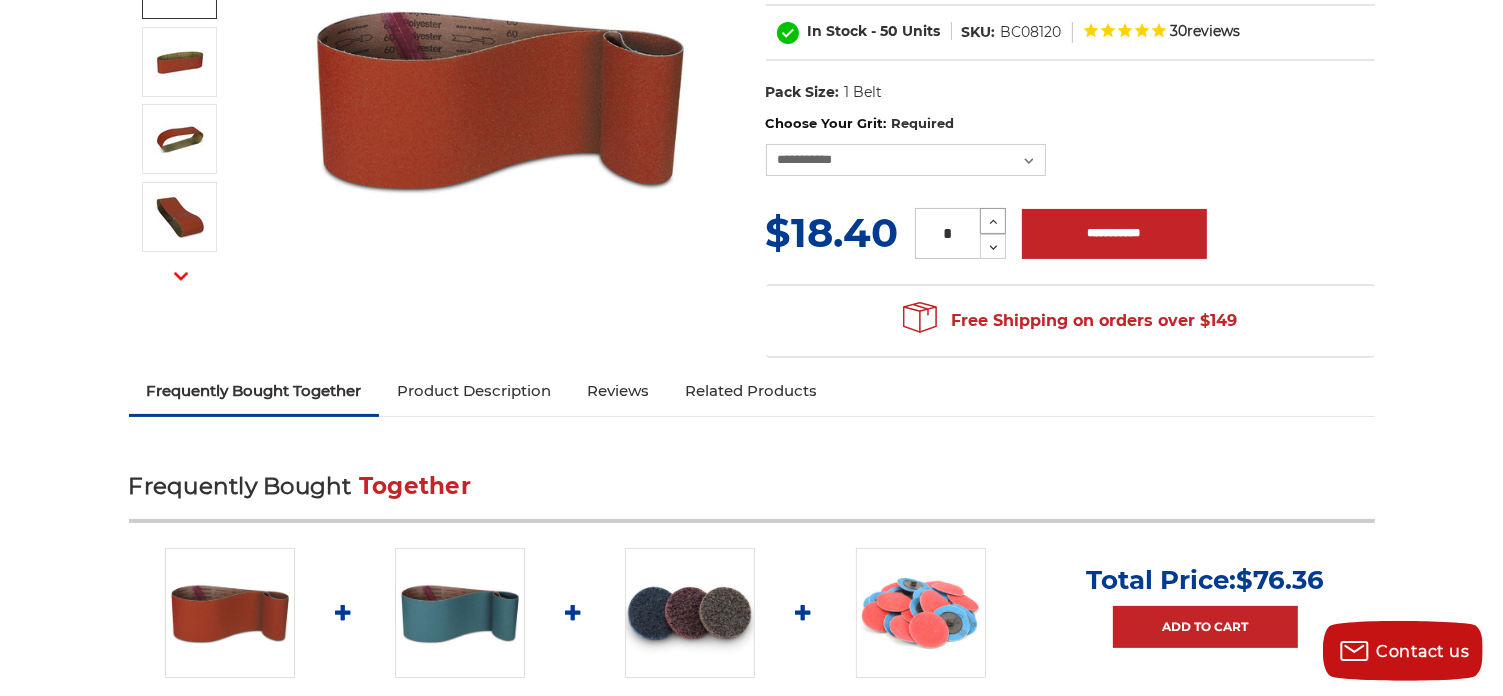 scroll, scrollTop: 400, scrollLeft: 0, axis: vertical 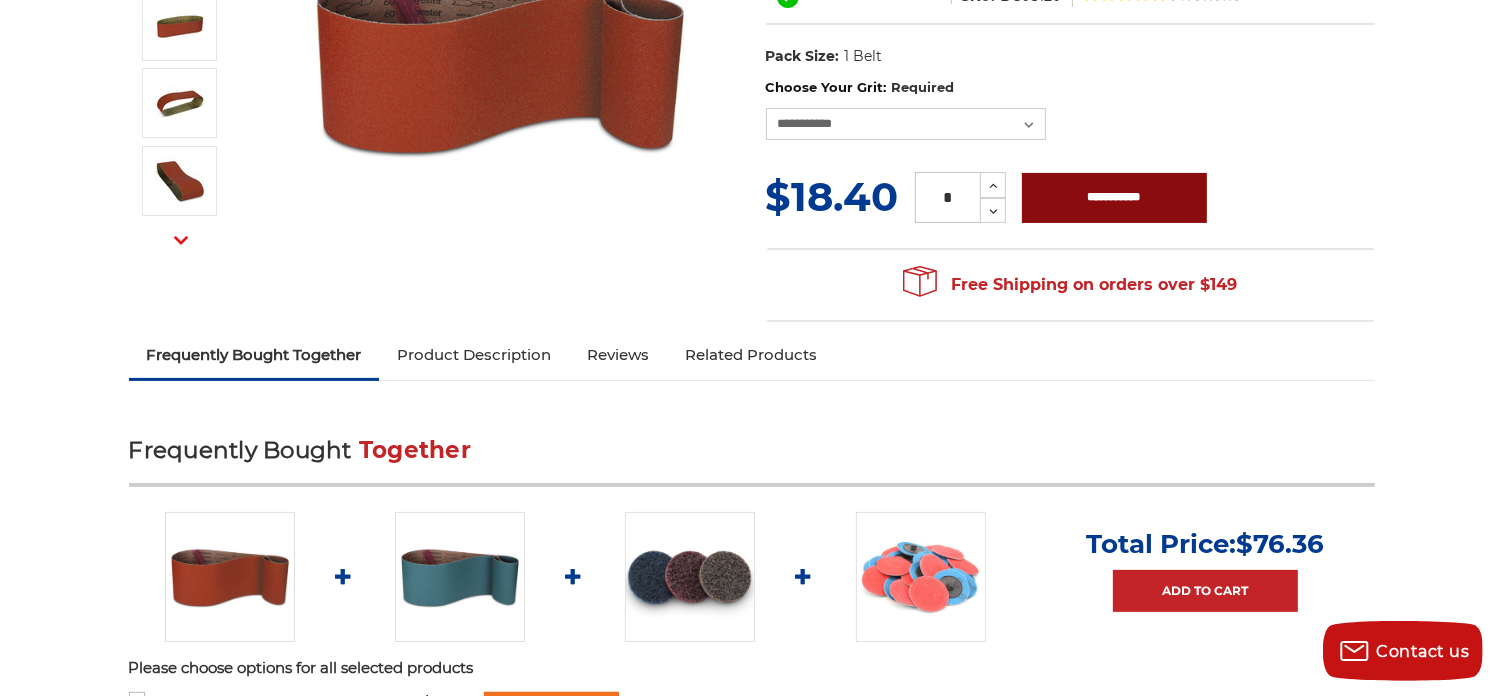 click on "**********" at bounding box center (1114, 198) 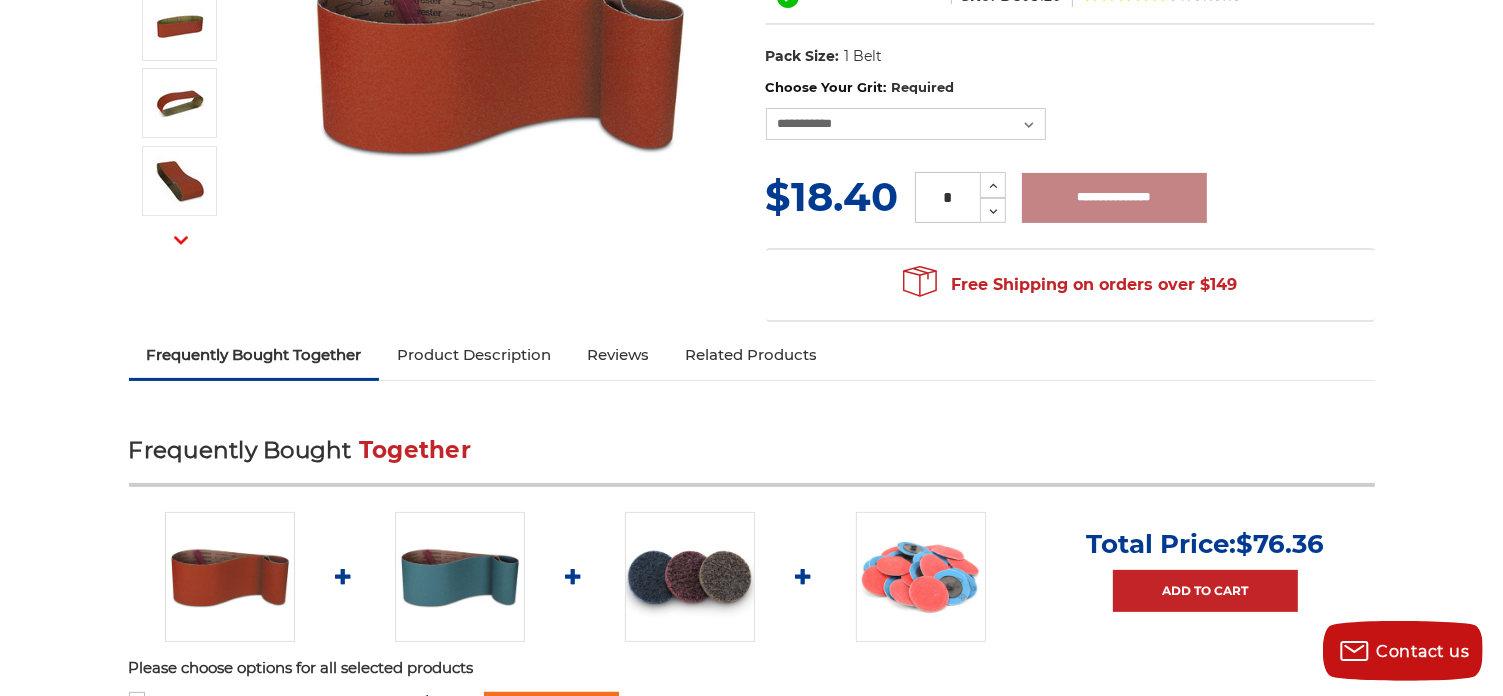 type on "**********" 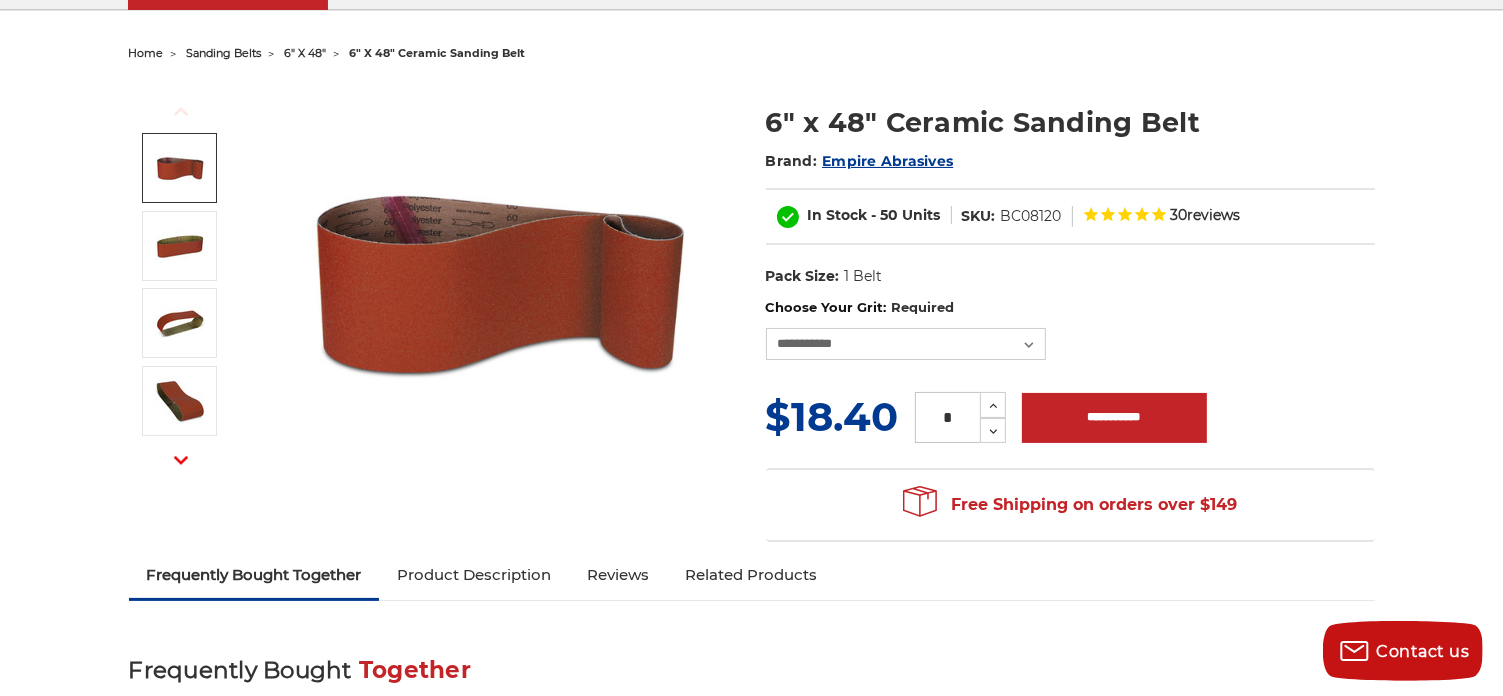 scroll, scrollTop: 100, scrollLeft: 0, axis: vertical 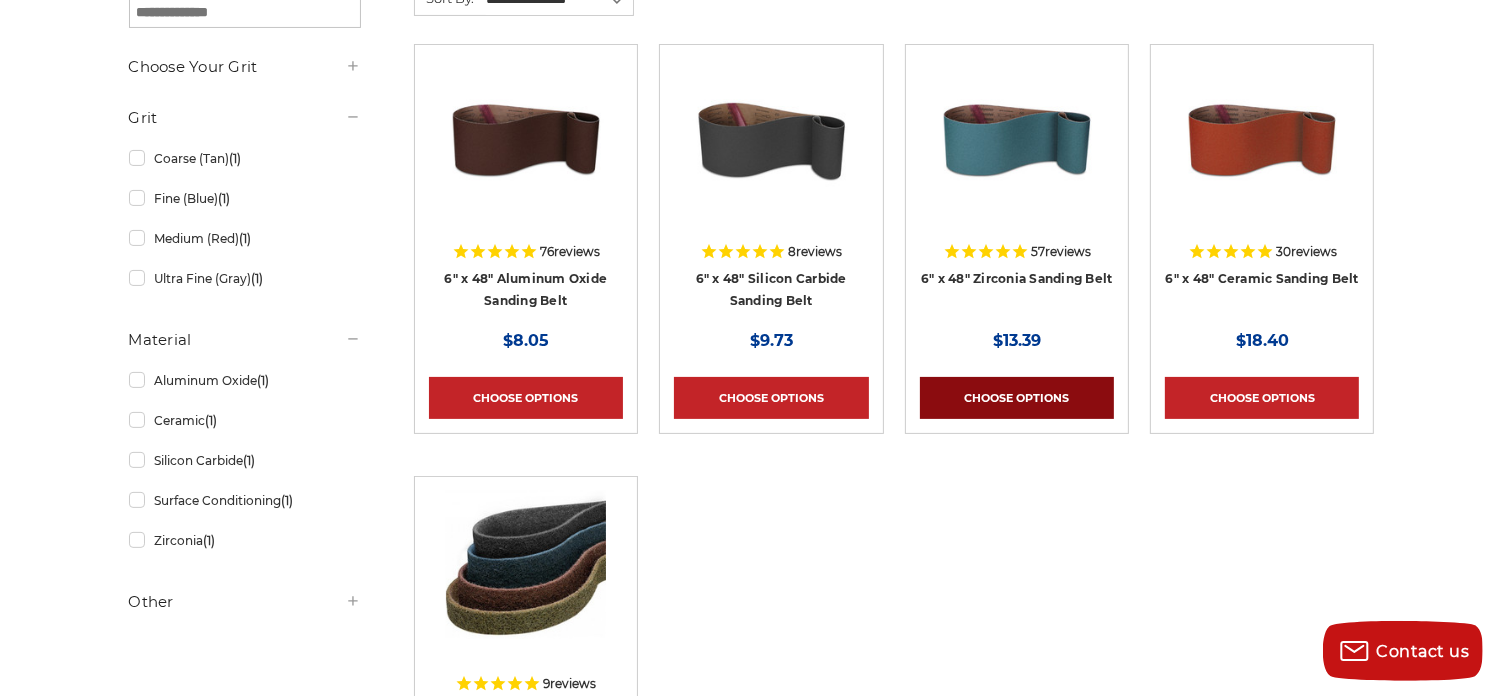 click on "Choose Options" at bounding box center (1017, 398) 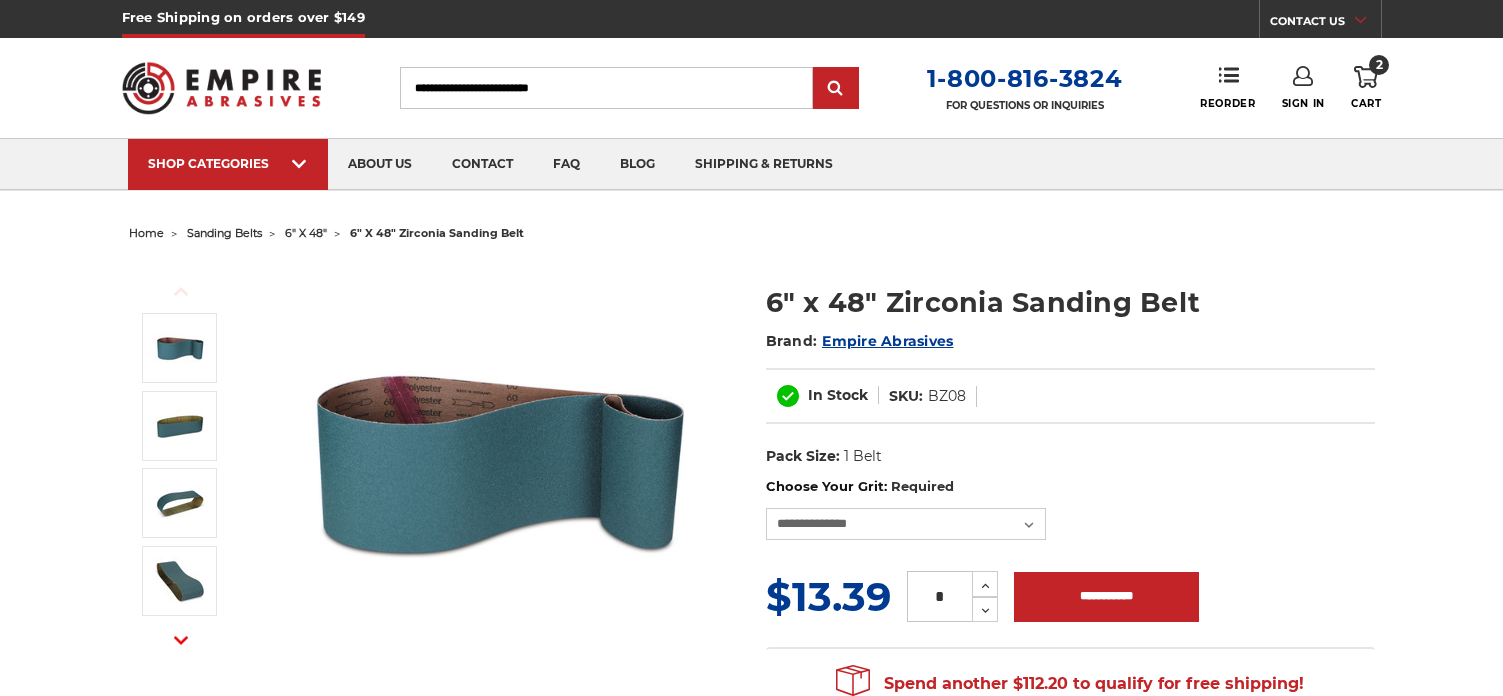 scroll, scrollTop: 0, scrollLeft: 0, axis: both 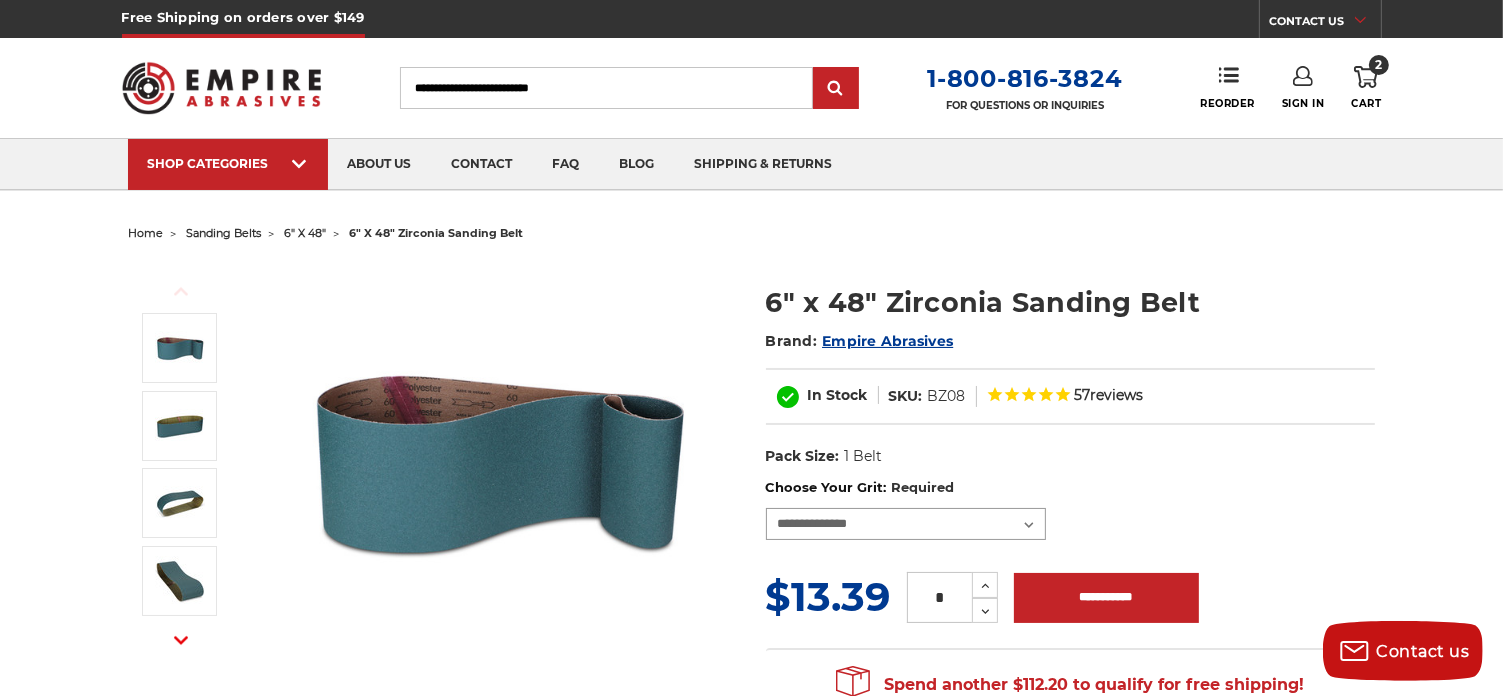 click on "**********" at bounding box center (906, 524) 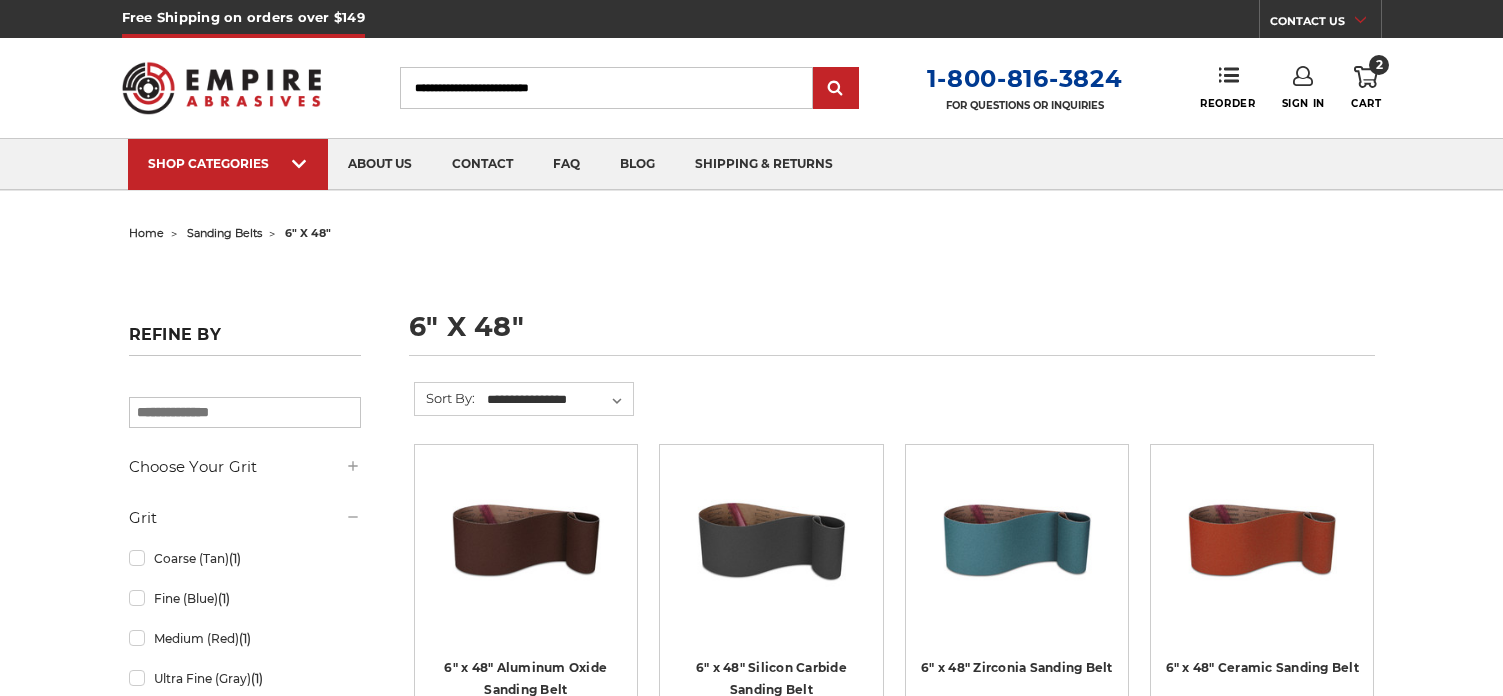 scroll, scrollTop: 400, scrollLeft: 0, axis: vertical 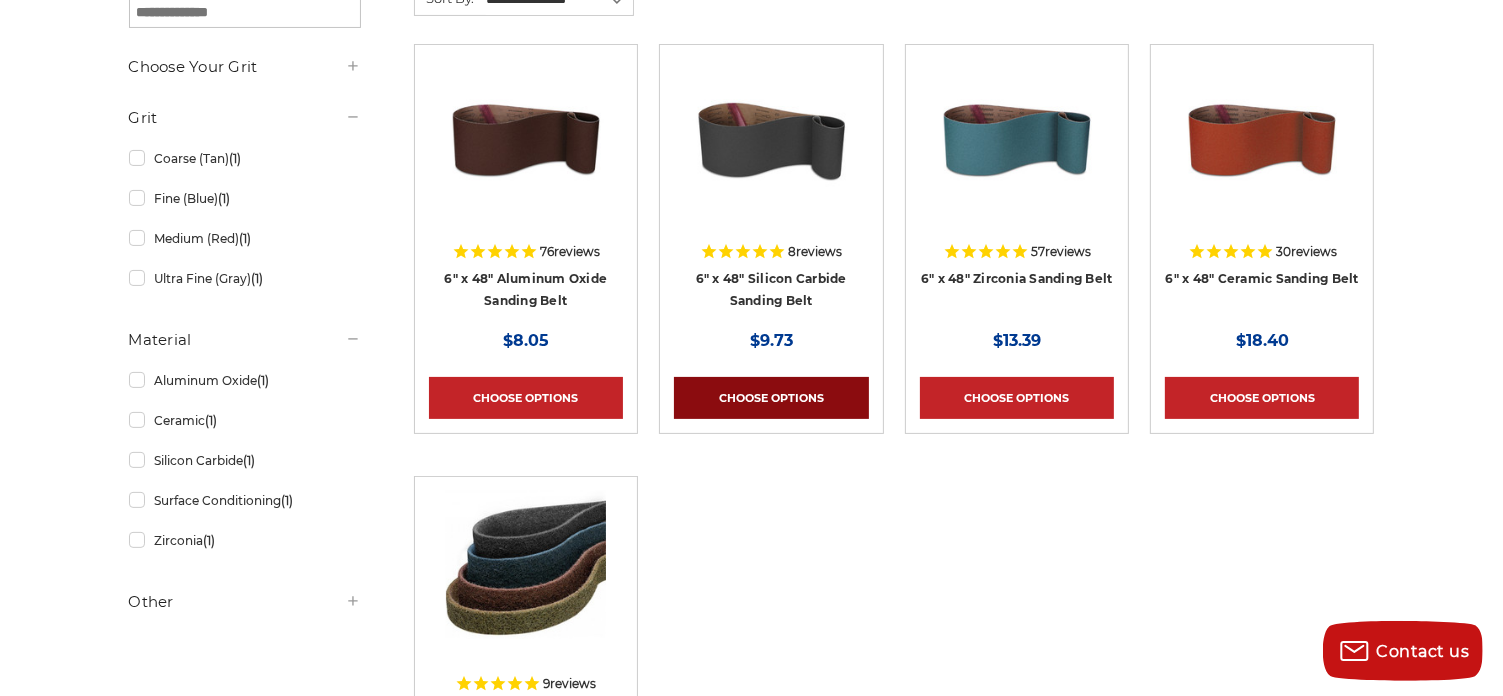 click on "Choose Options" at bounding box center [771, 398] 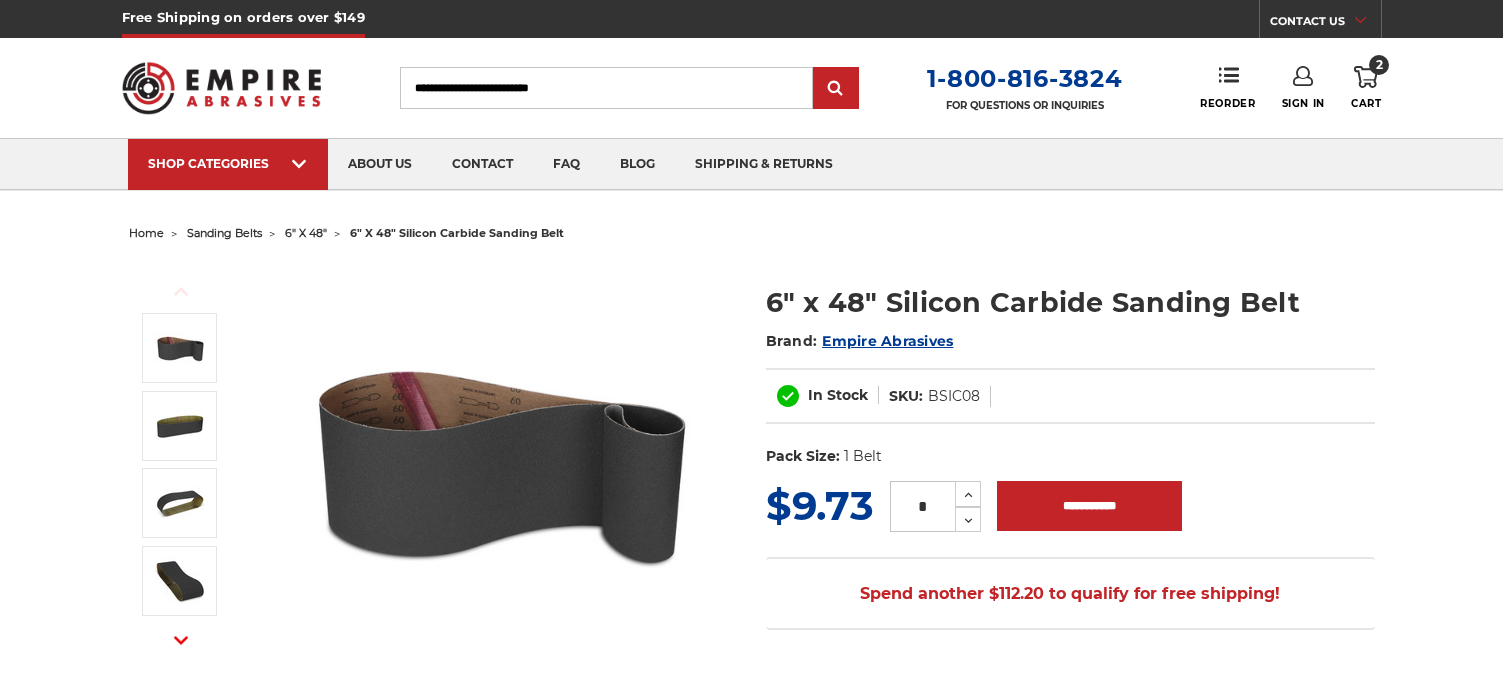 scroll, scrollTop: 0, scrollLeft: 0, axis: both 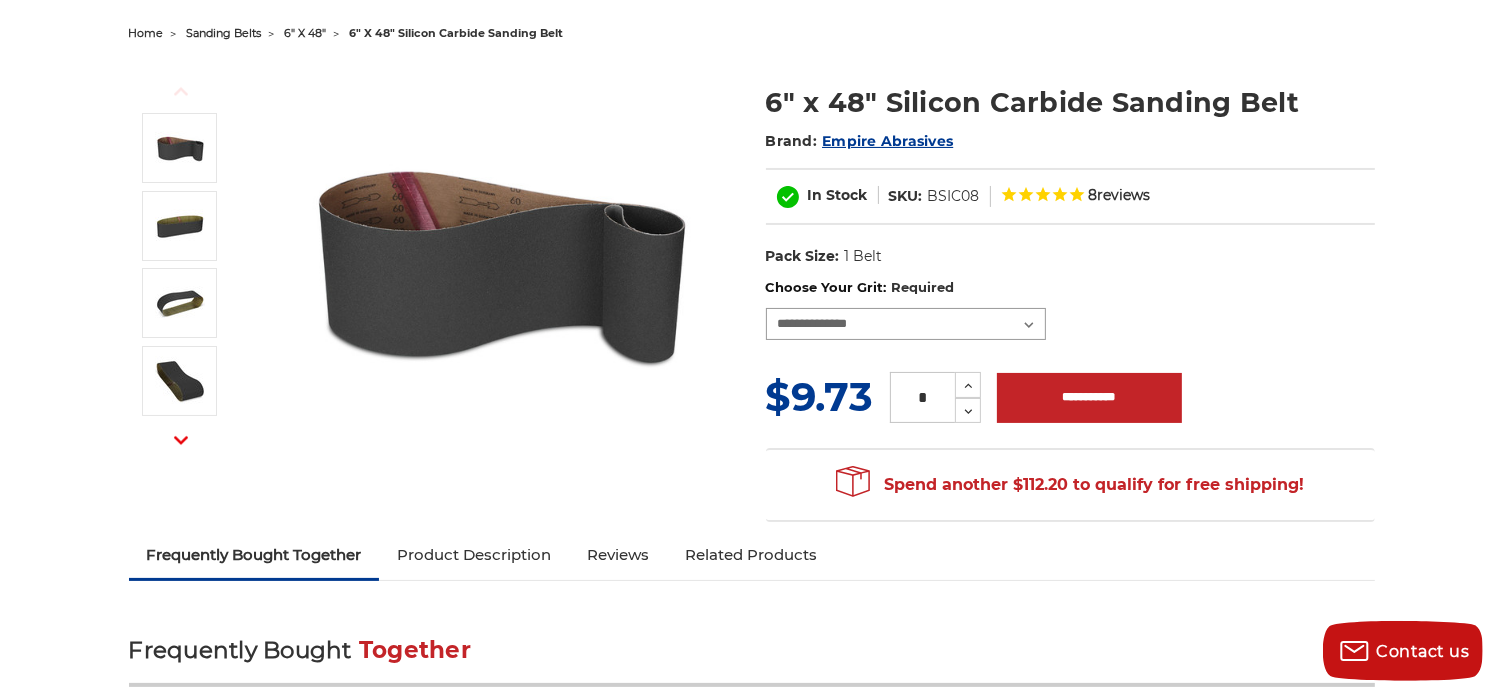 click on "**********" at bounding box center [906, 324] 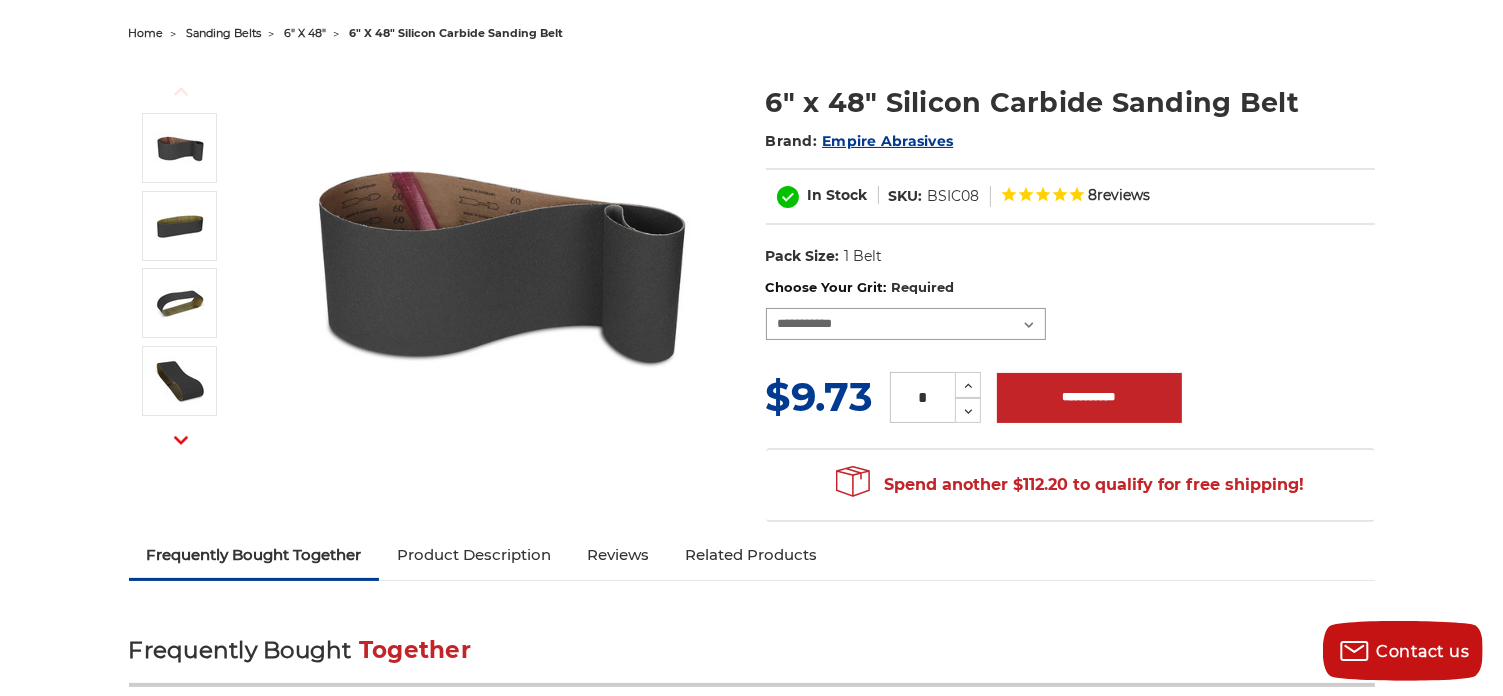 click on "**********" at bounding box center (906, 324) 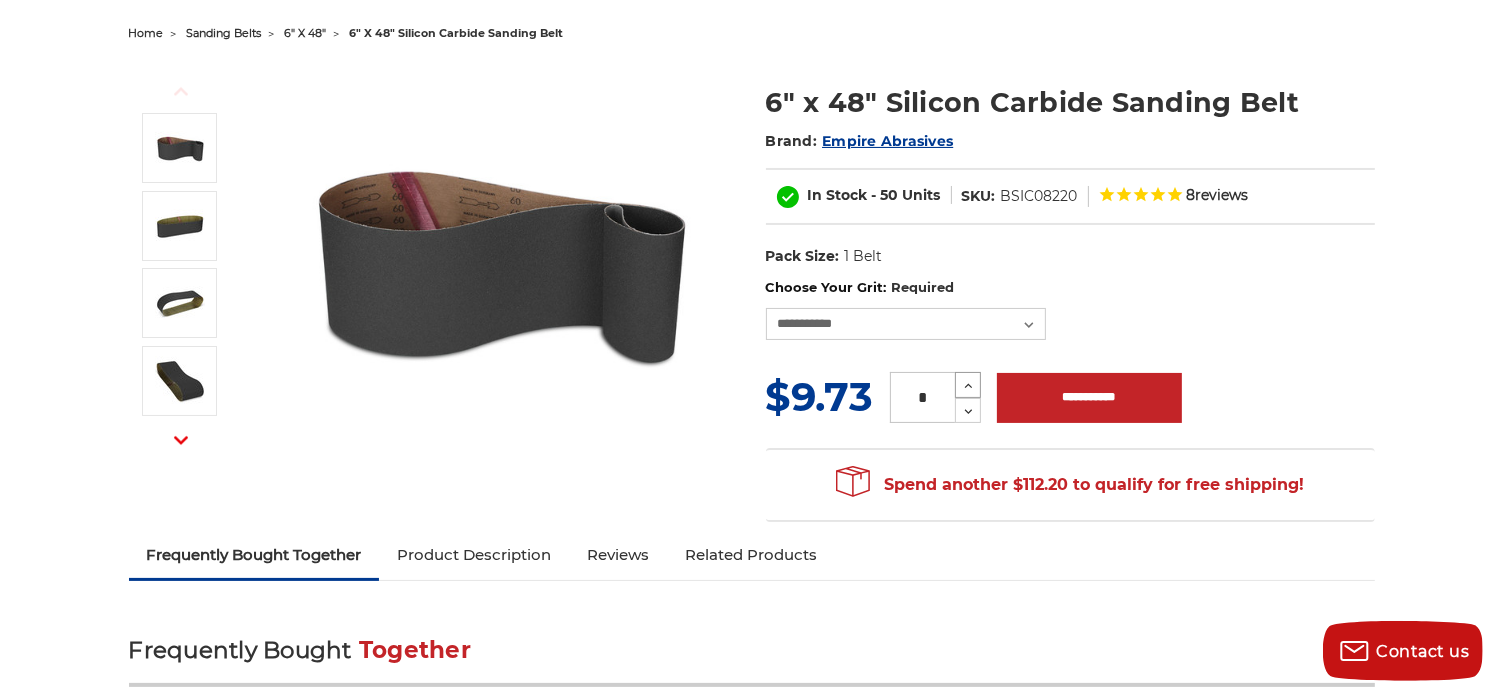 click 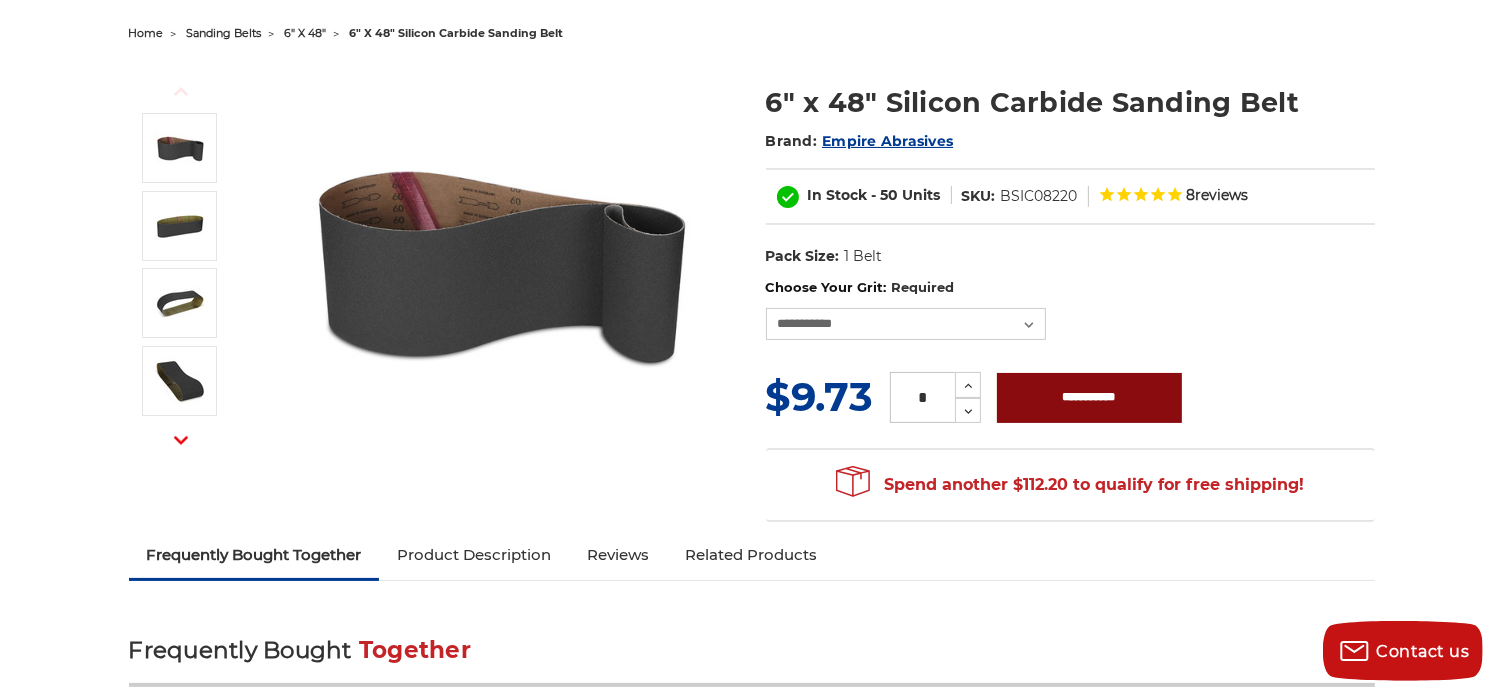click on "**********" at bounding box center [1089, 398] 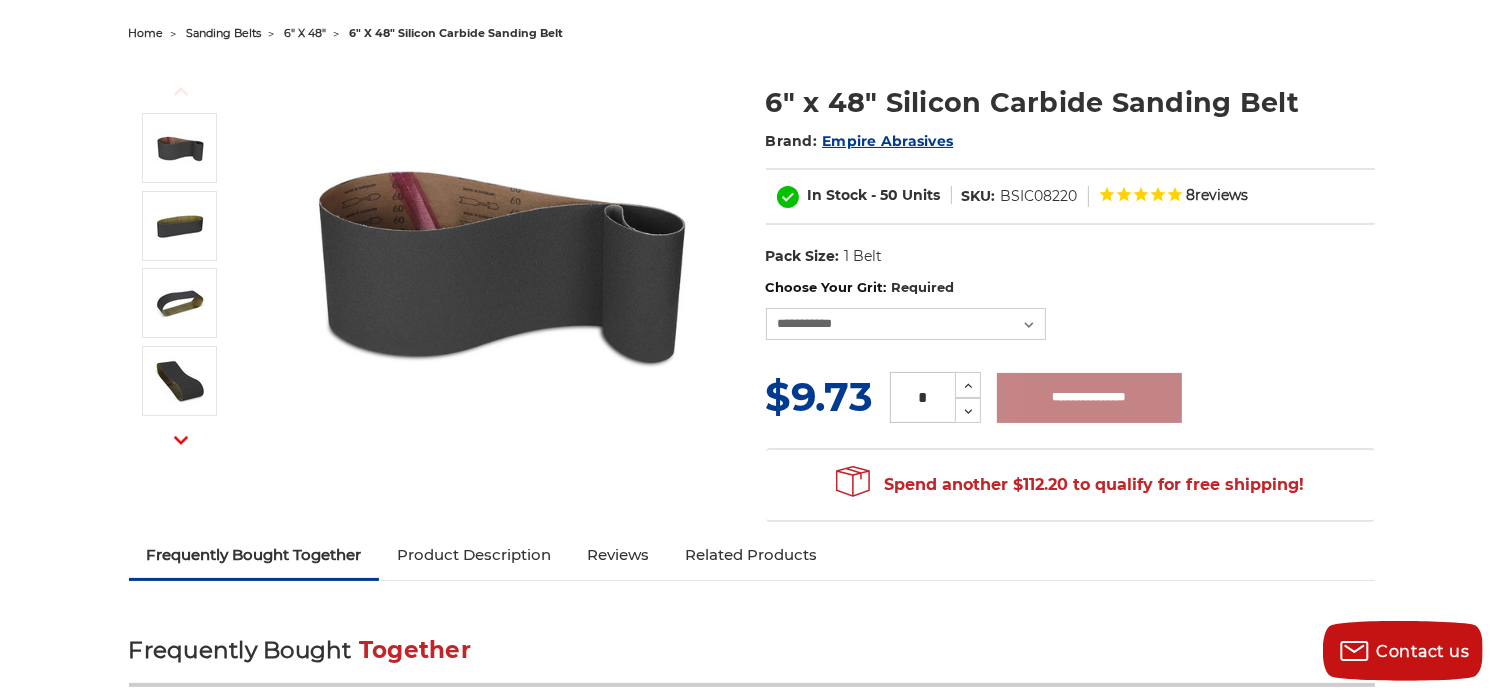 type on "**********" 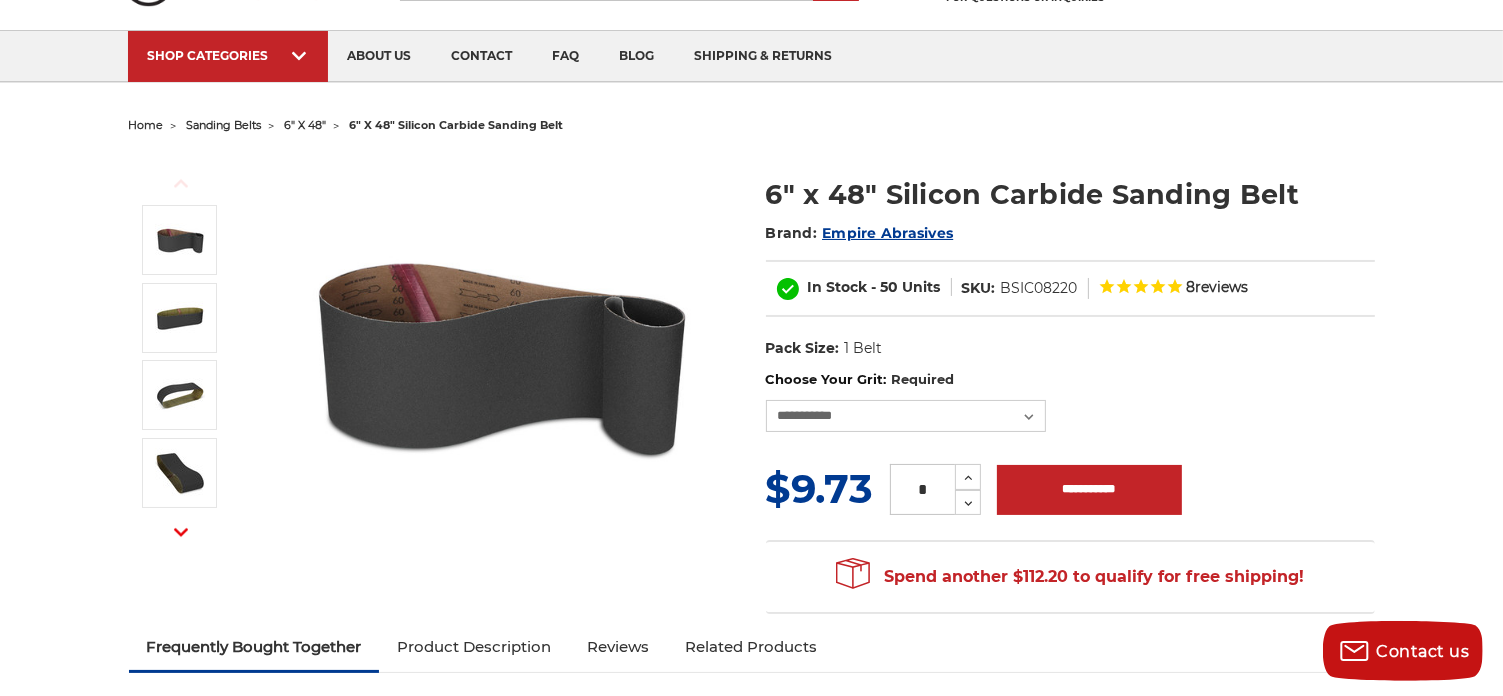 scroll, scrollTop: 0, scrollLeft: 0, axis: both 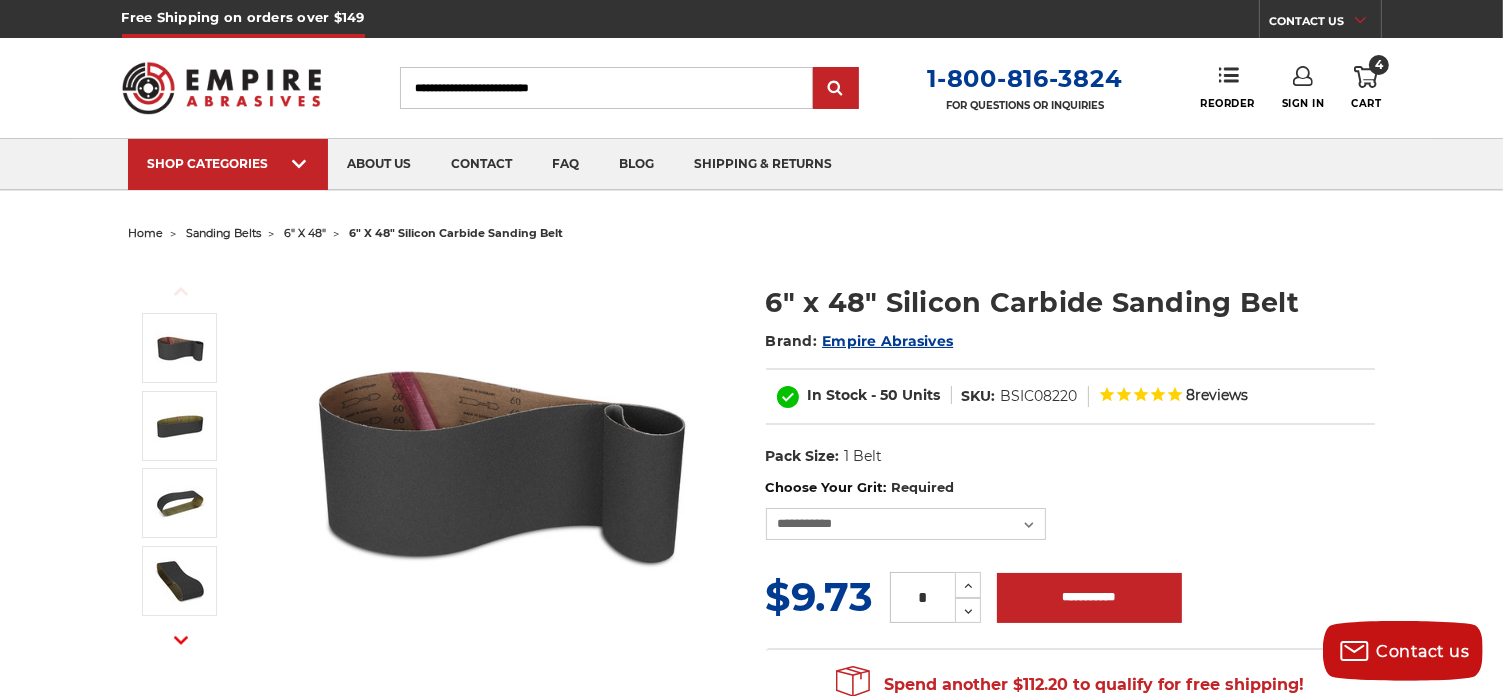 click 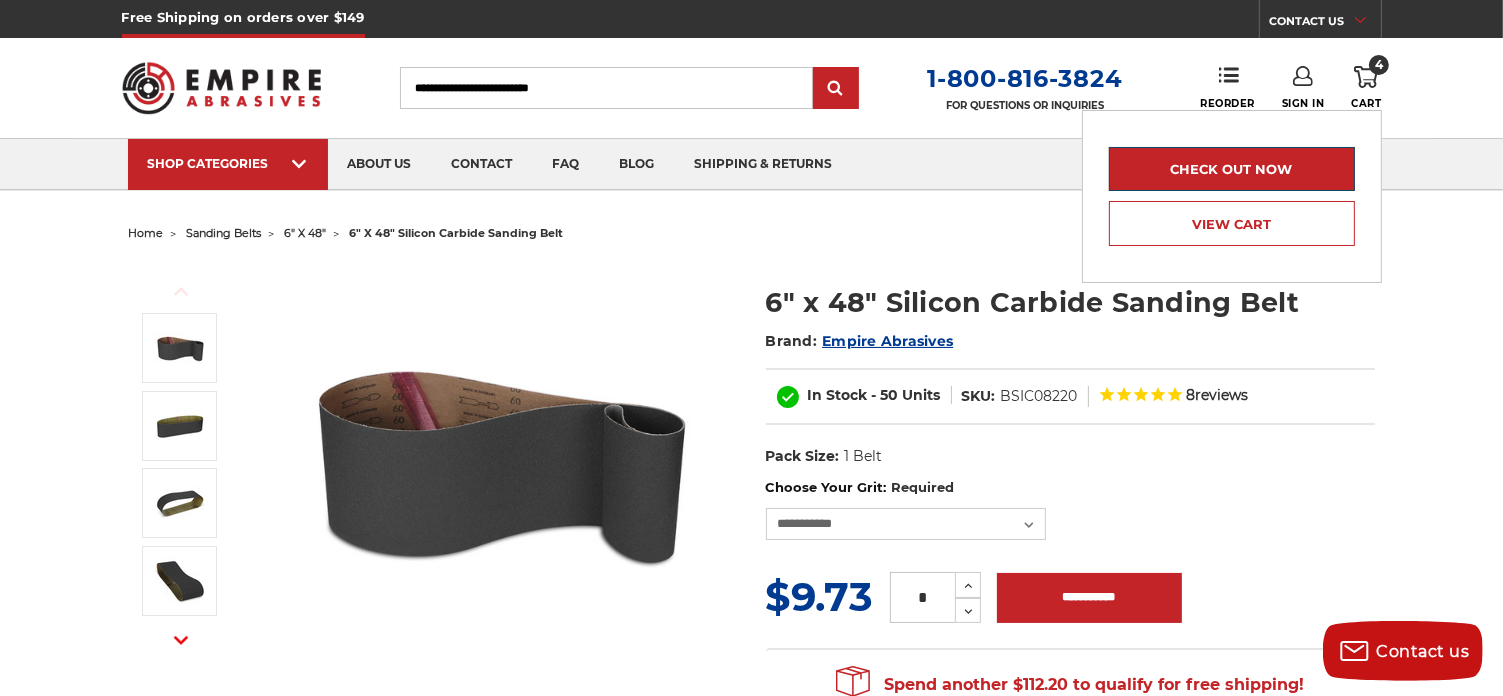 click on "Check out now" at bounding box center [1232, 169] 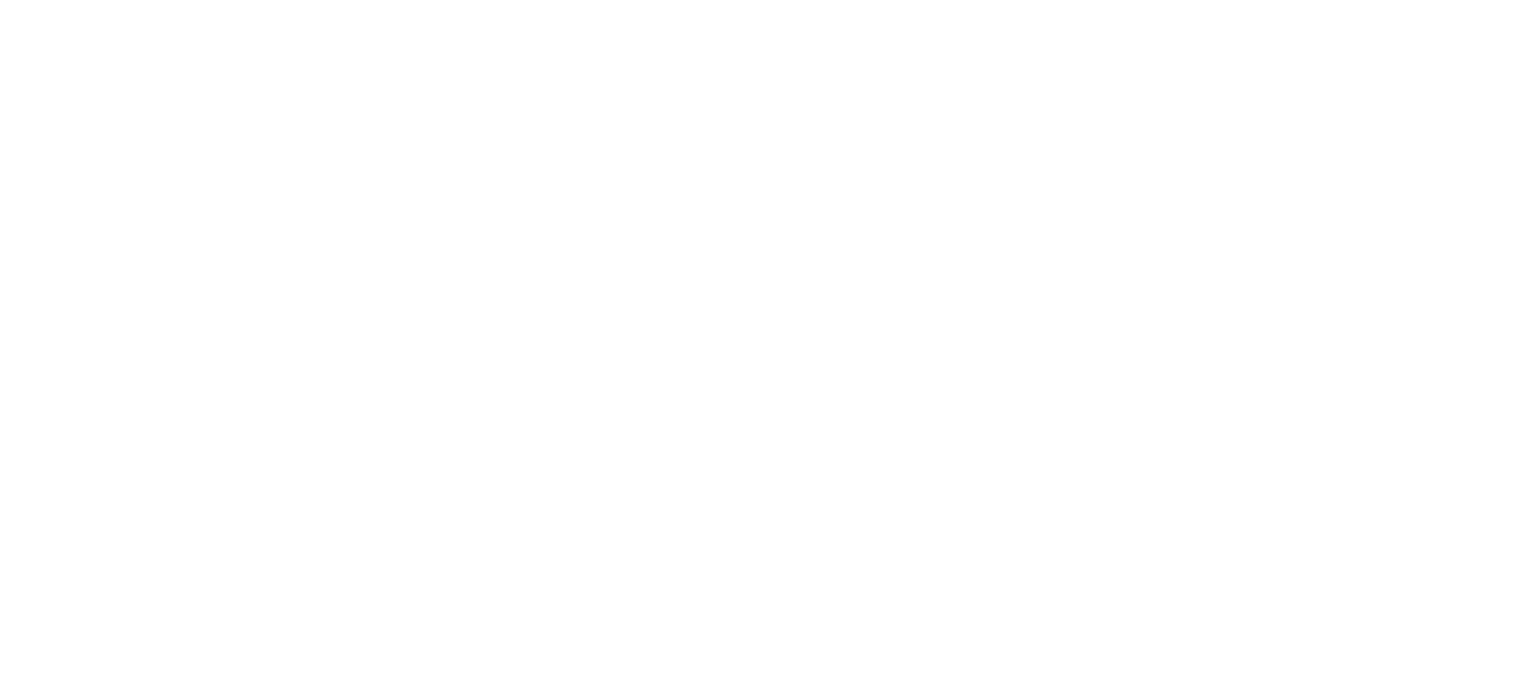 scroll, scrollTop: 0, scrollLeft: 0, axis: both 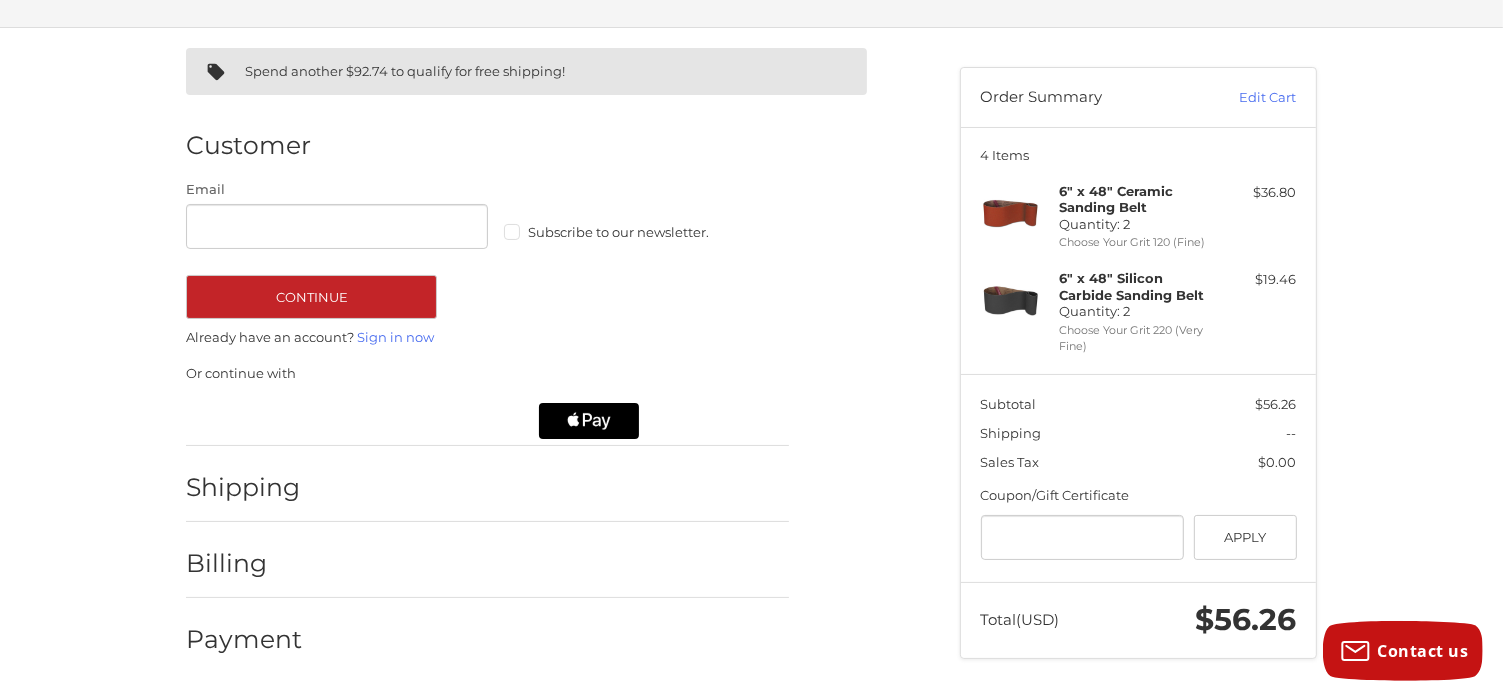 click on "Checkout" at bounding box center [751, -51] 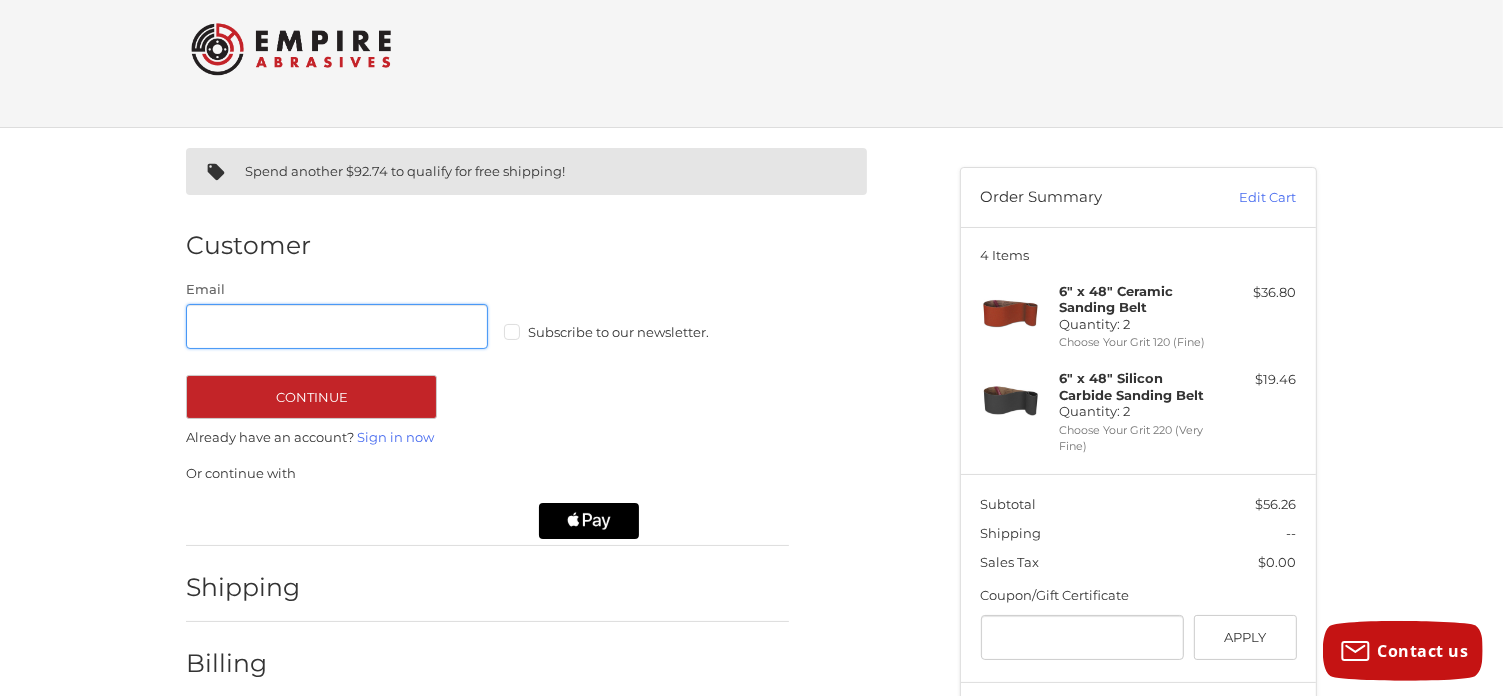 click on "Email" at bounding box center [337, 326] 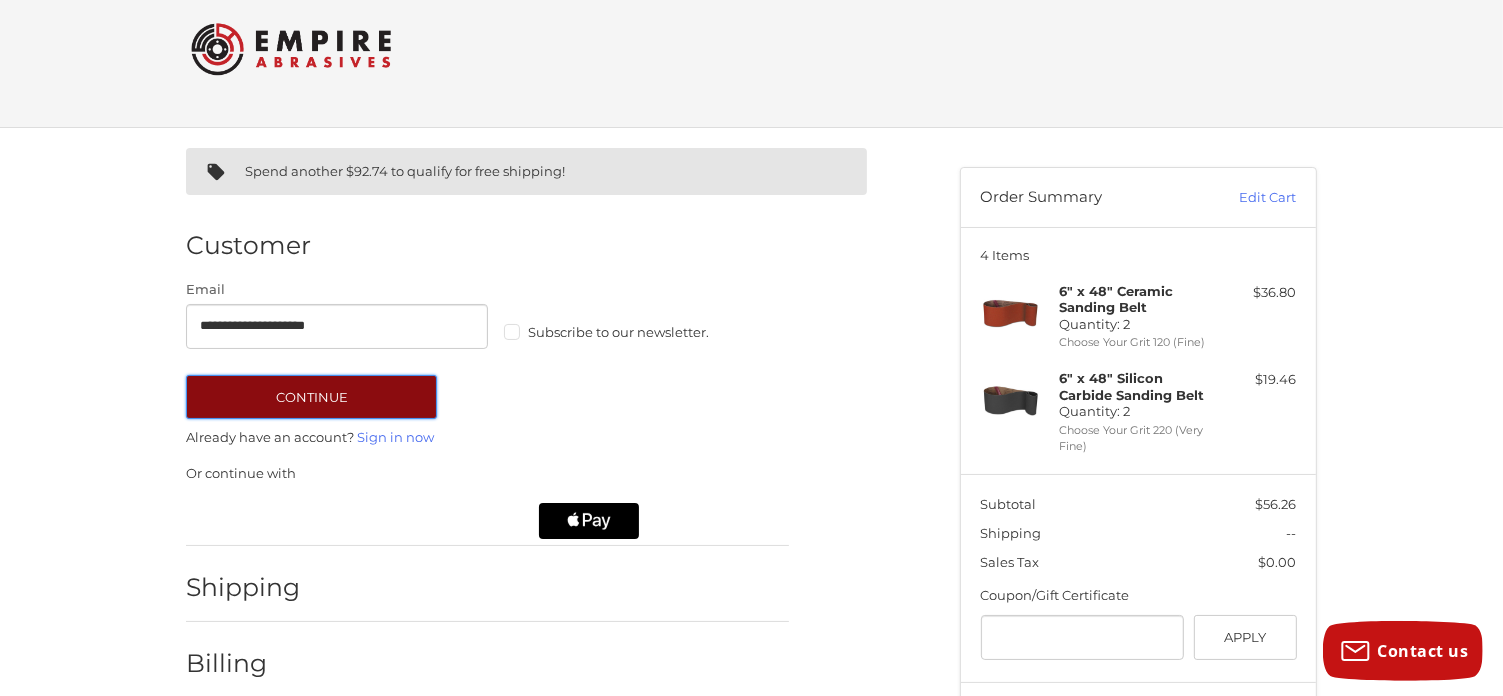 click on "Continue" at bounding box center (311, 397) 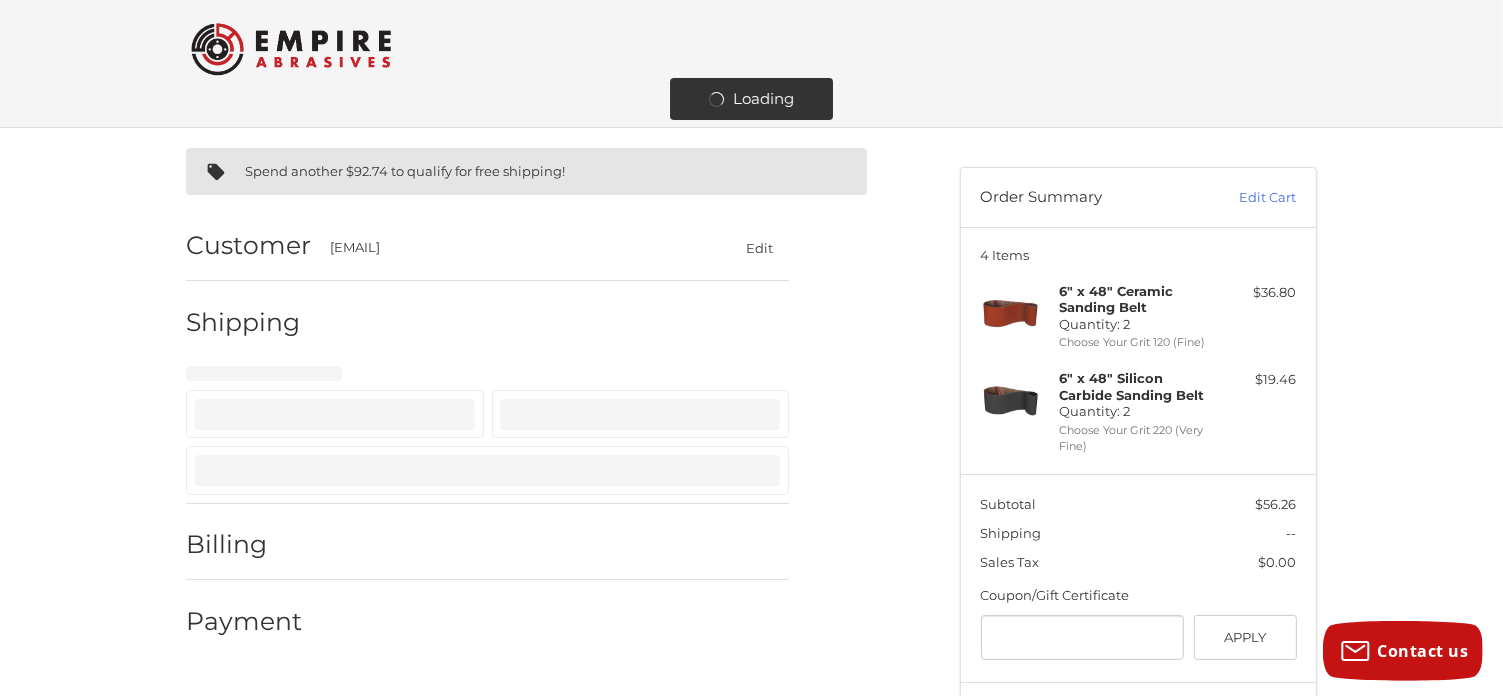 select on "**" 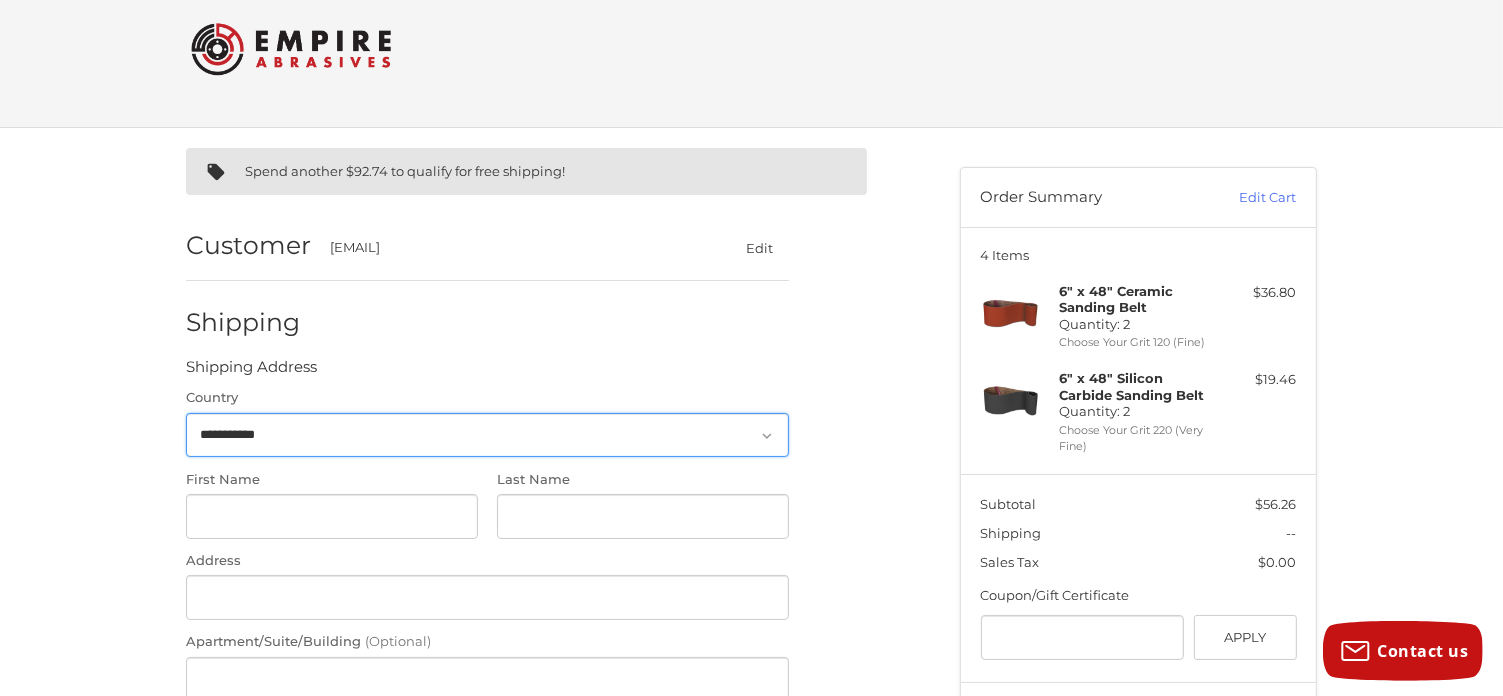 scroll, scrollTop: 170, scrollLeft: 0, axis: vertical 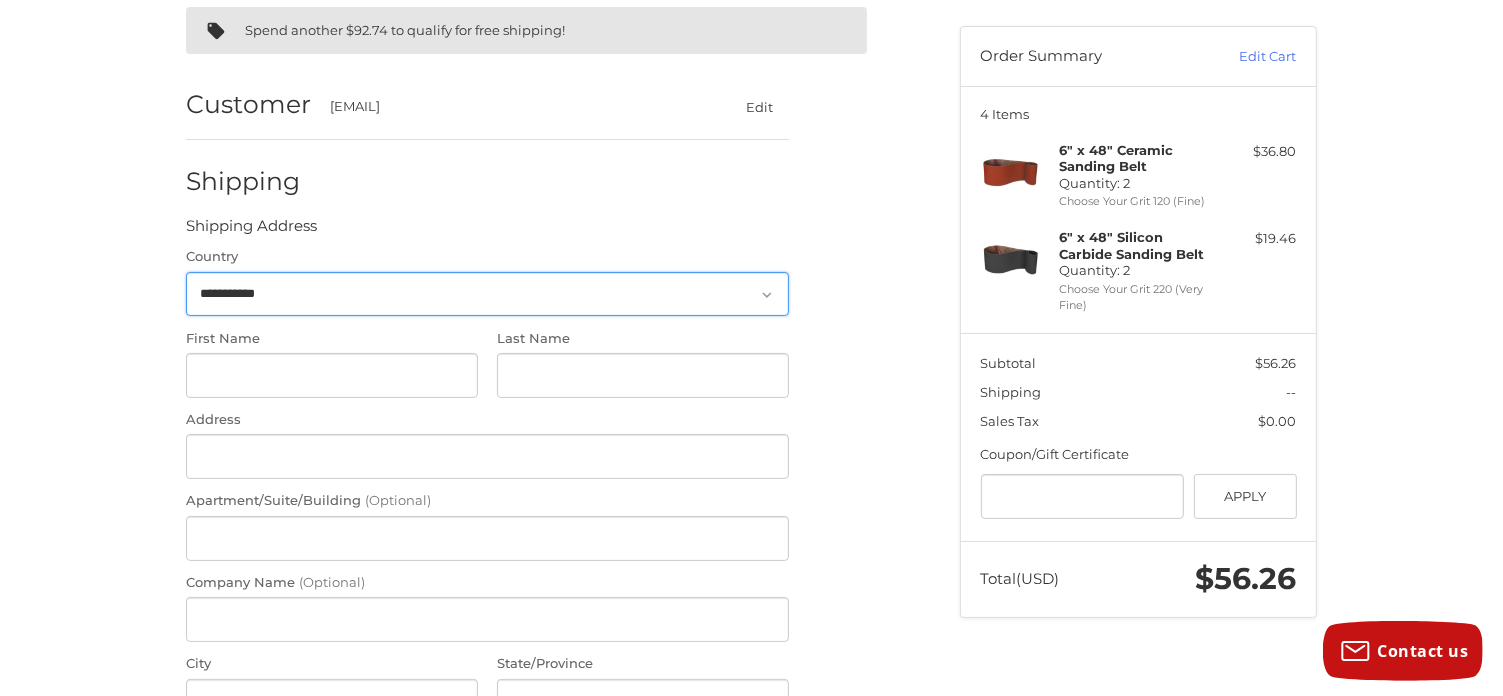 click on "**********" at bounding box center (487, 294) 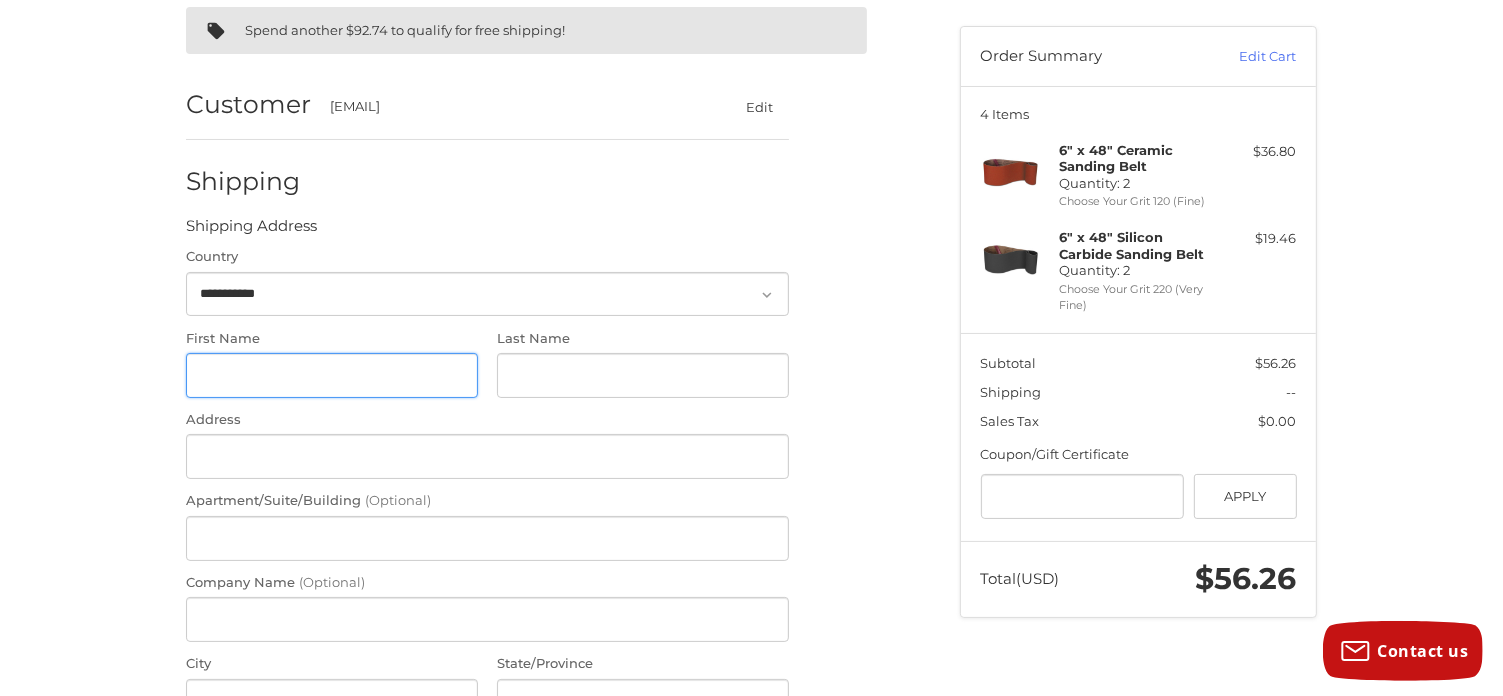 click on "First Name" at bounding box center (332, 375) 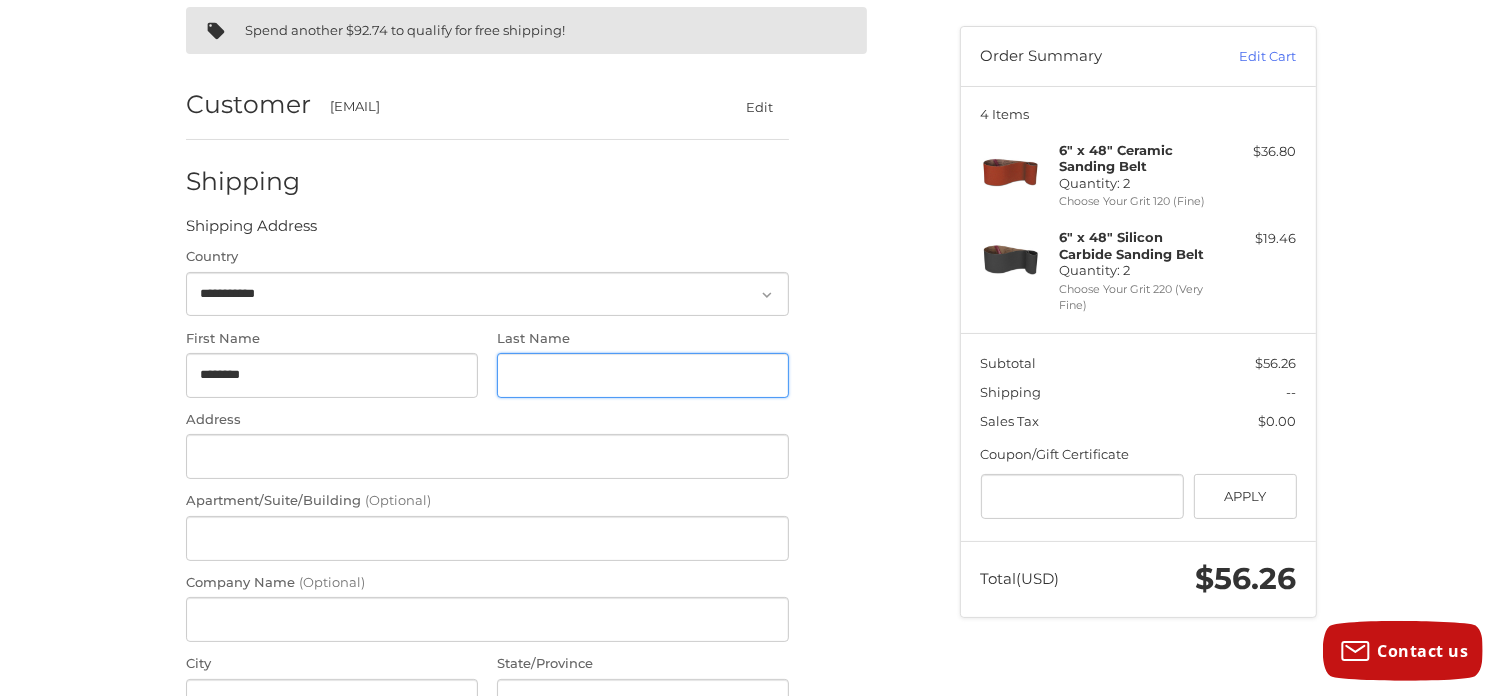type on "****" 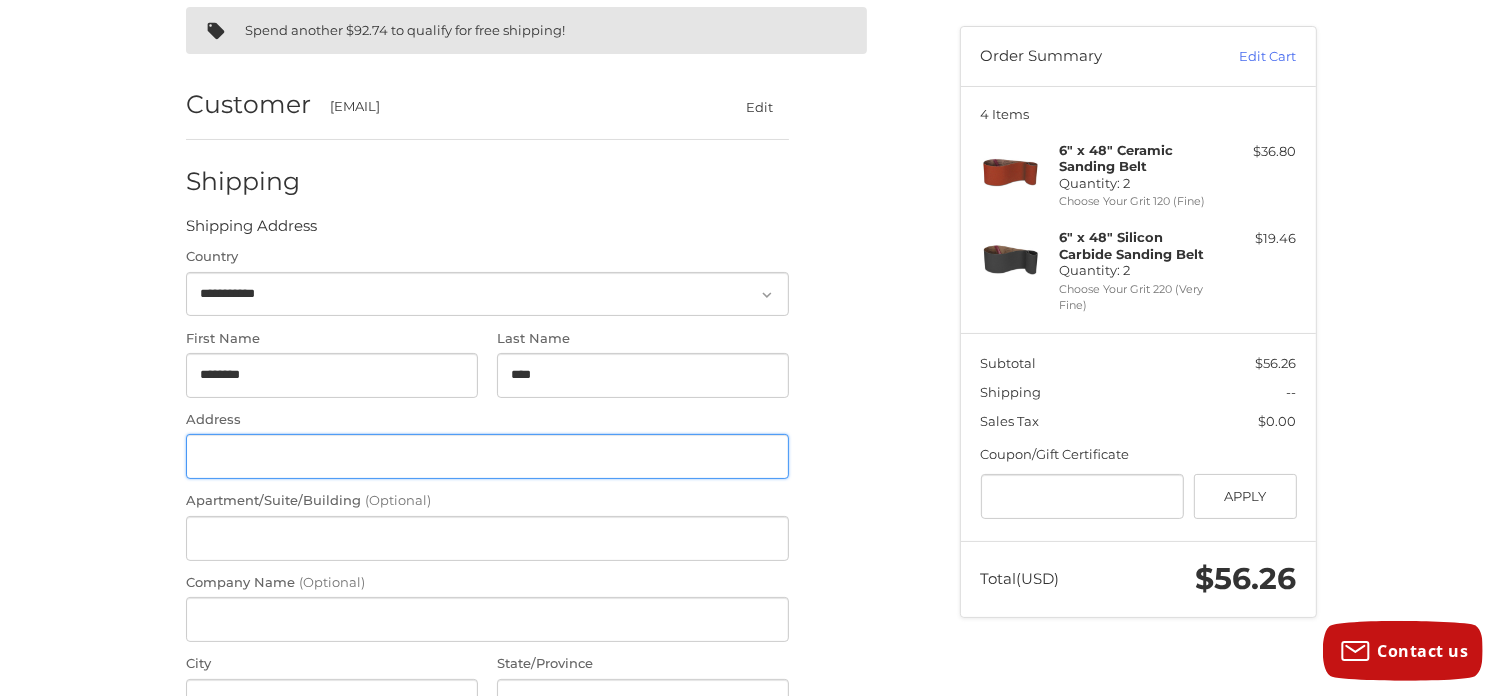type on "**********" 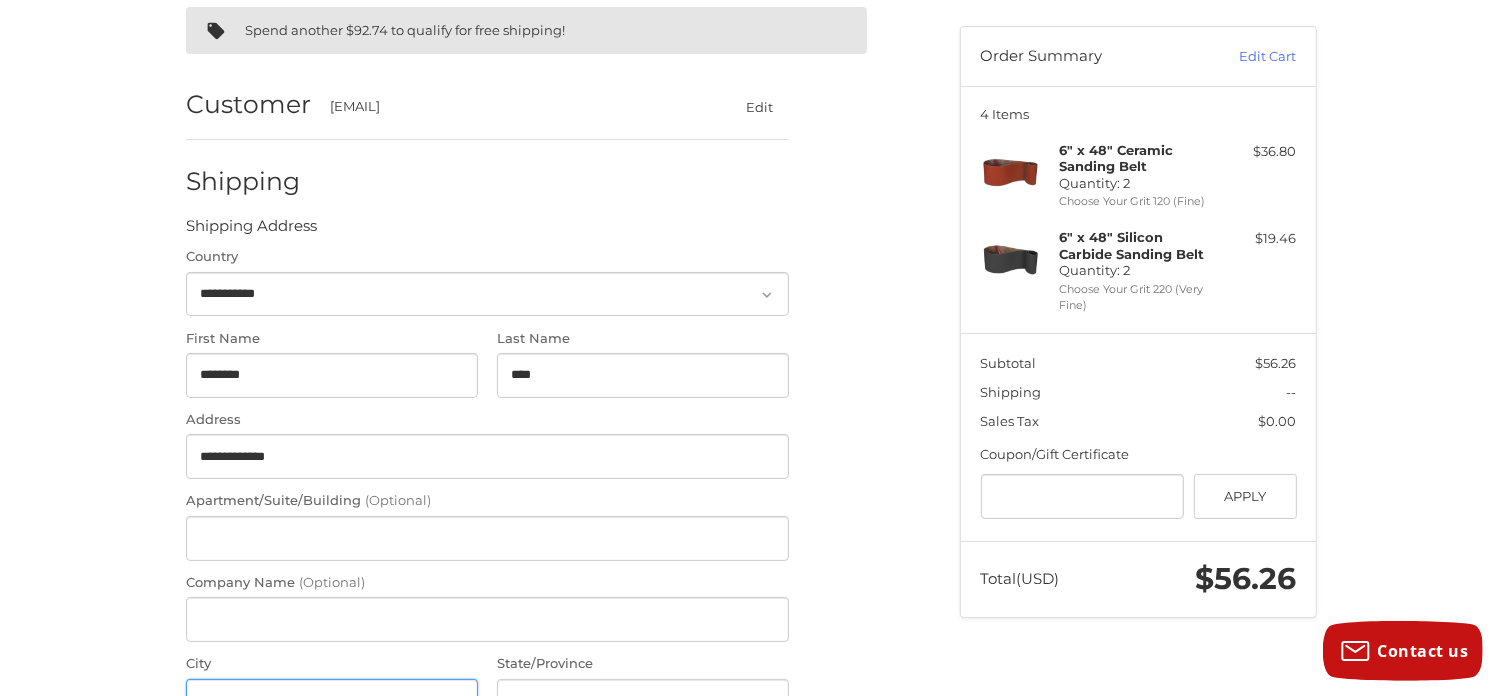 type on "*******" 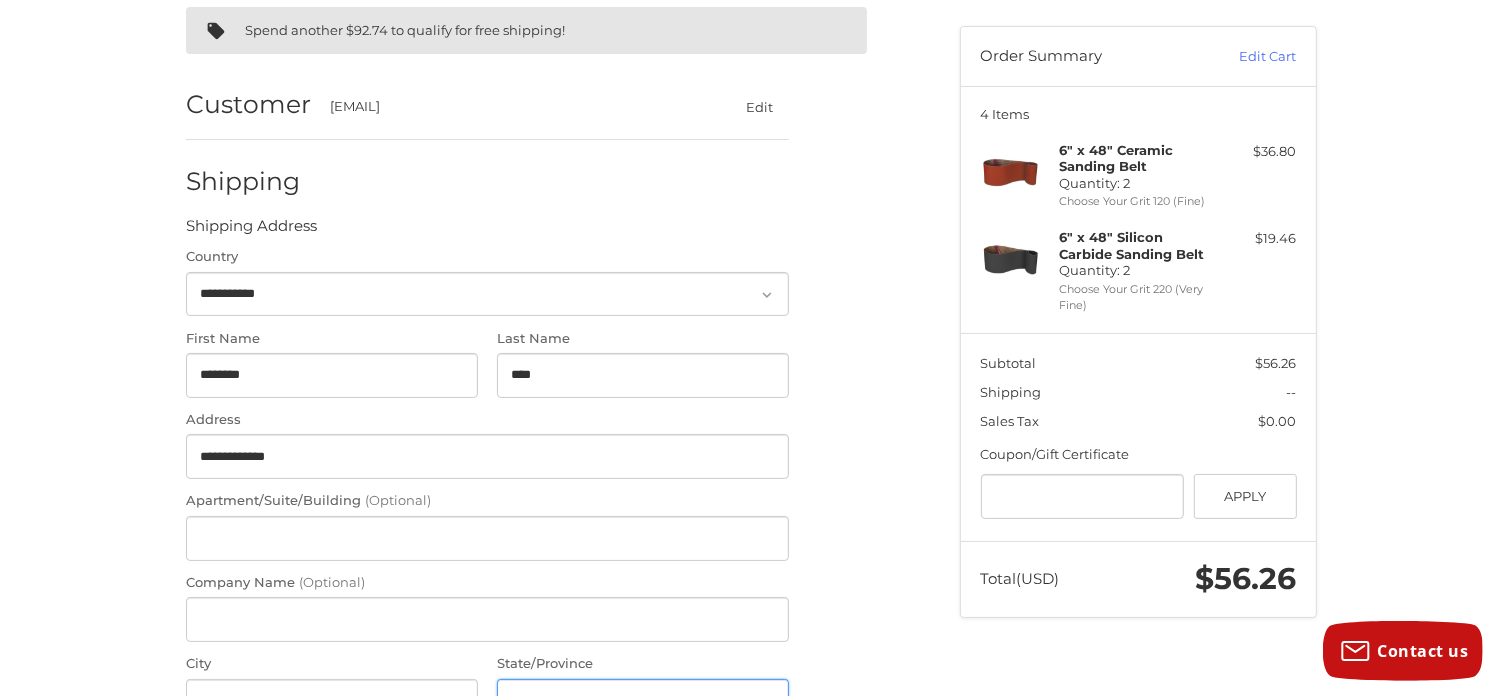 select on "**" 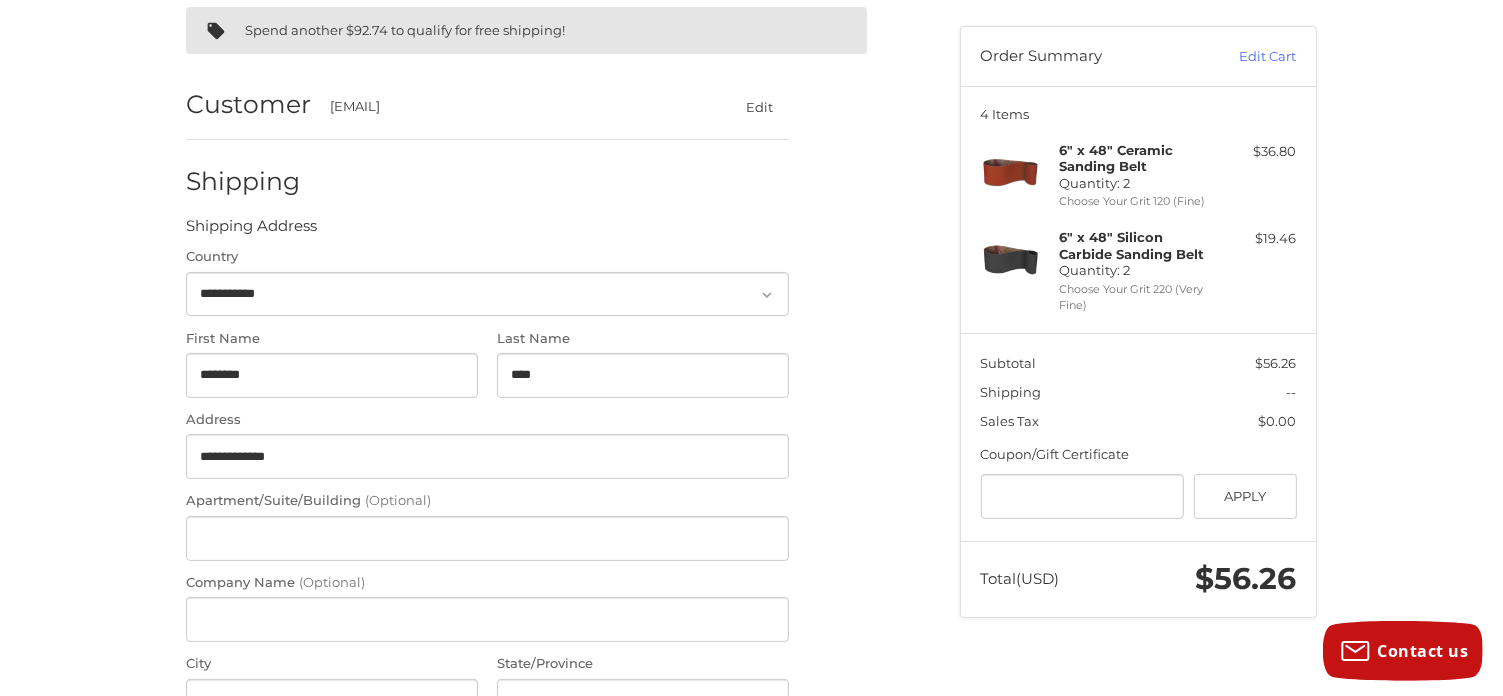 type on "*****" 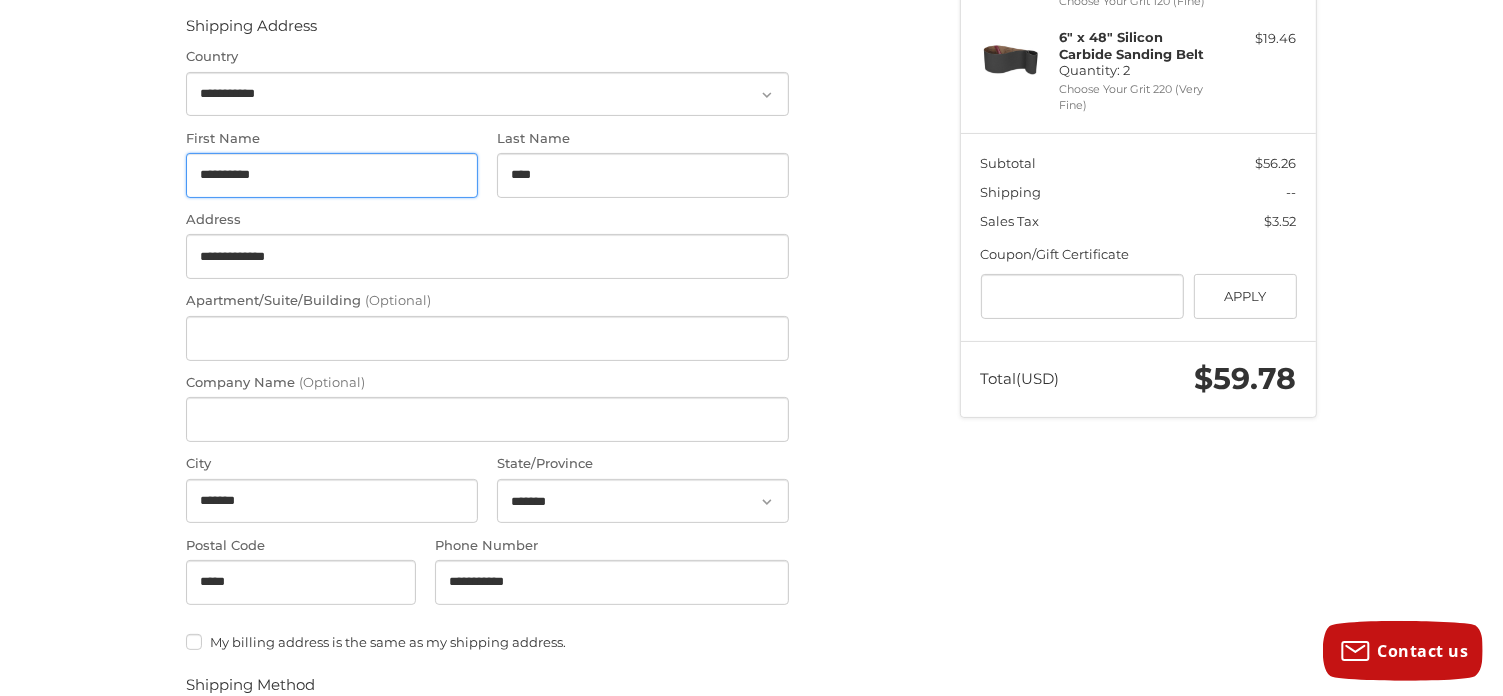 scroll, scrollTop: 470, scrollLeft: 0, axis: vertical 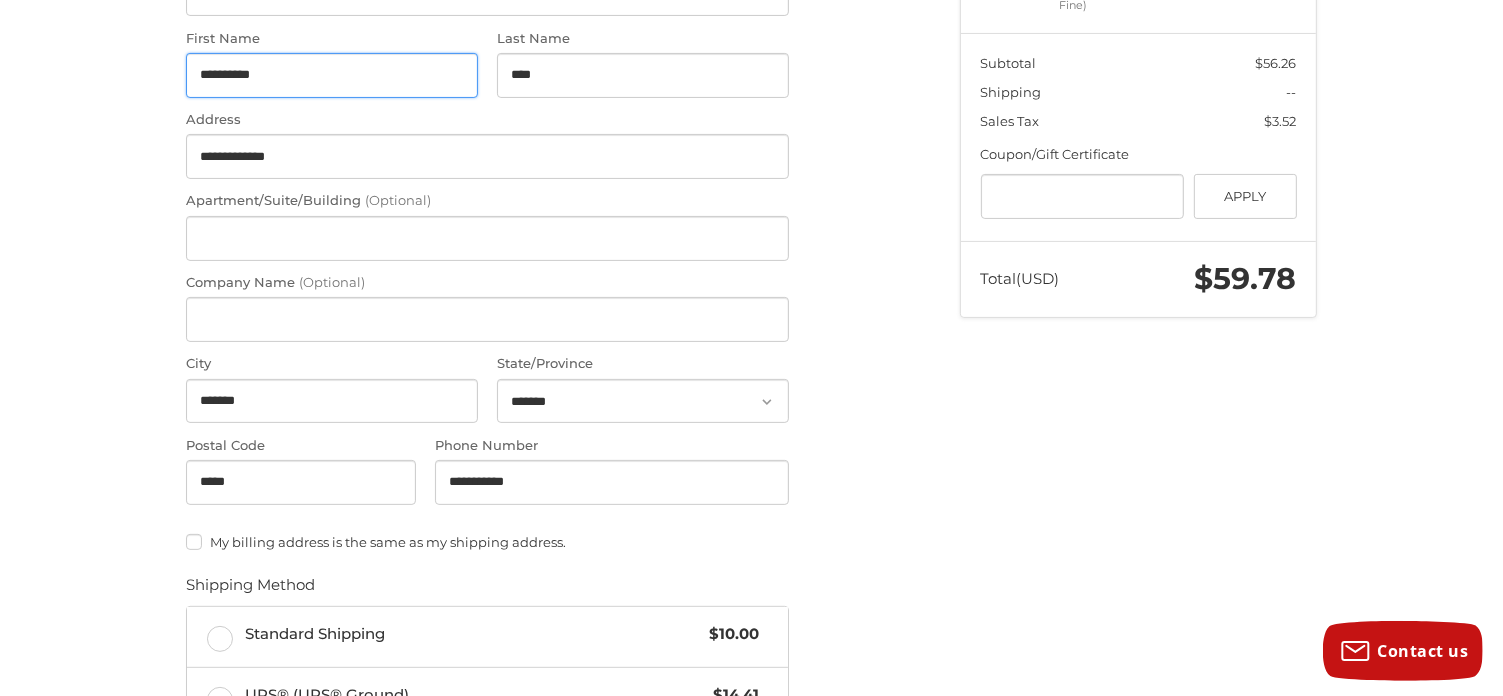 type on "**********" 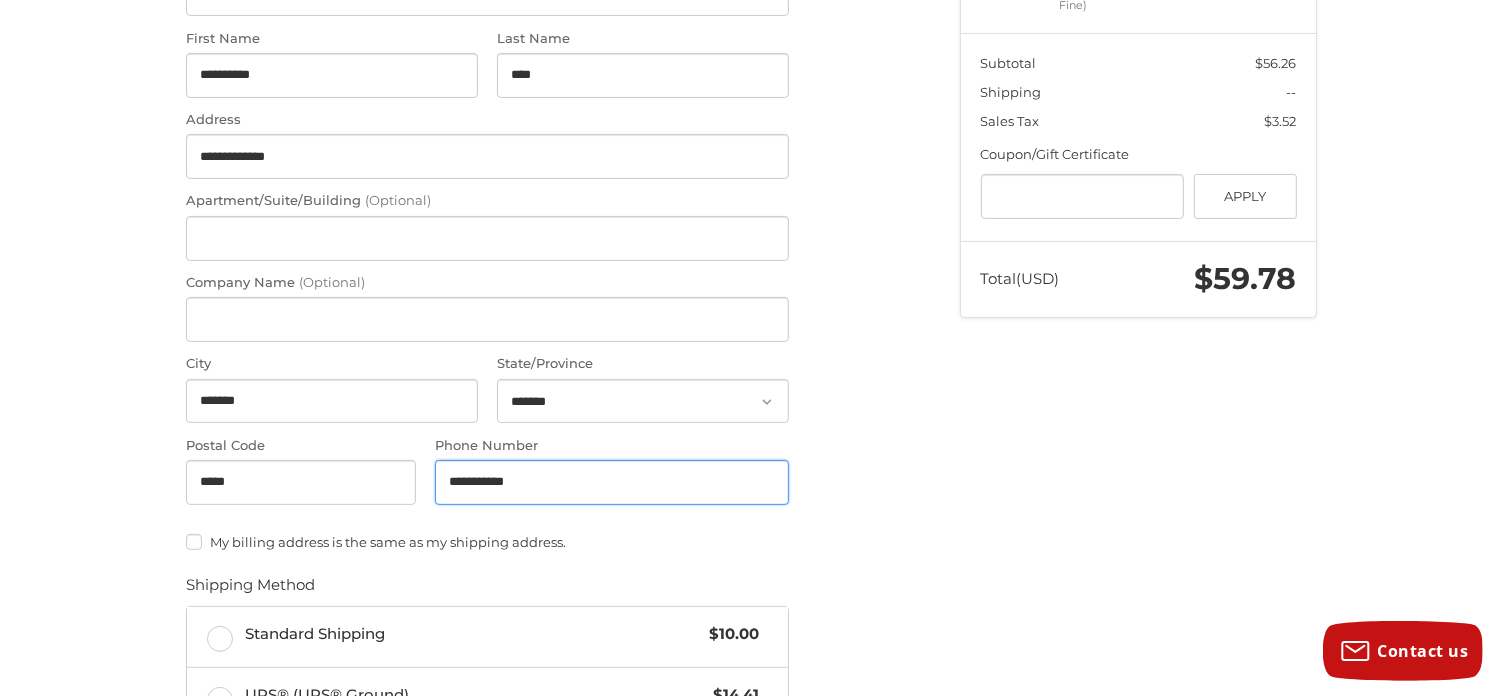 click on "**********" at bounding box center (612, 482) 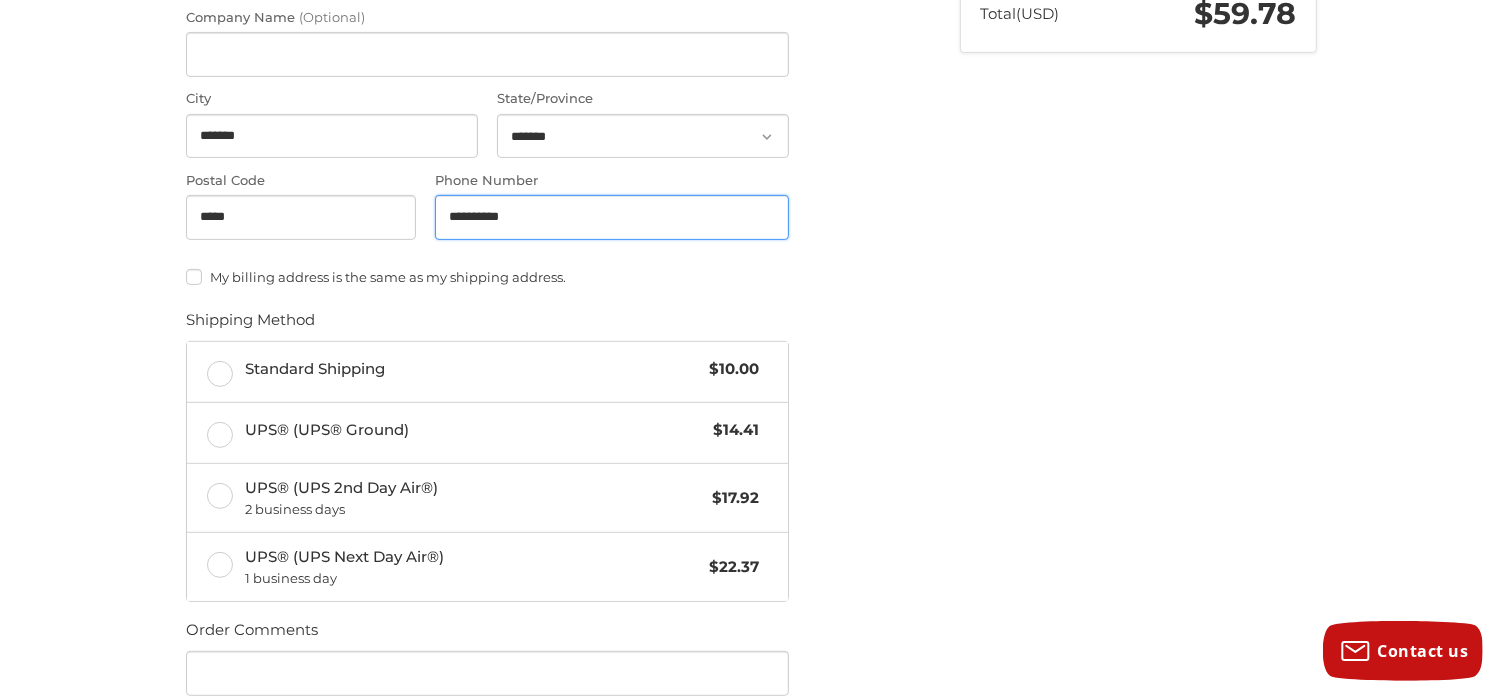 scroll, scrollTop: 770, scrollLeft: 0, axis: vertical 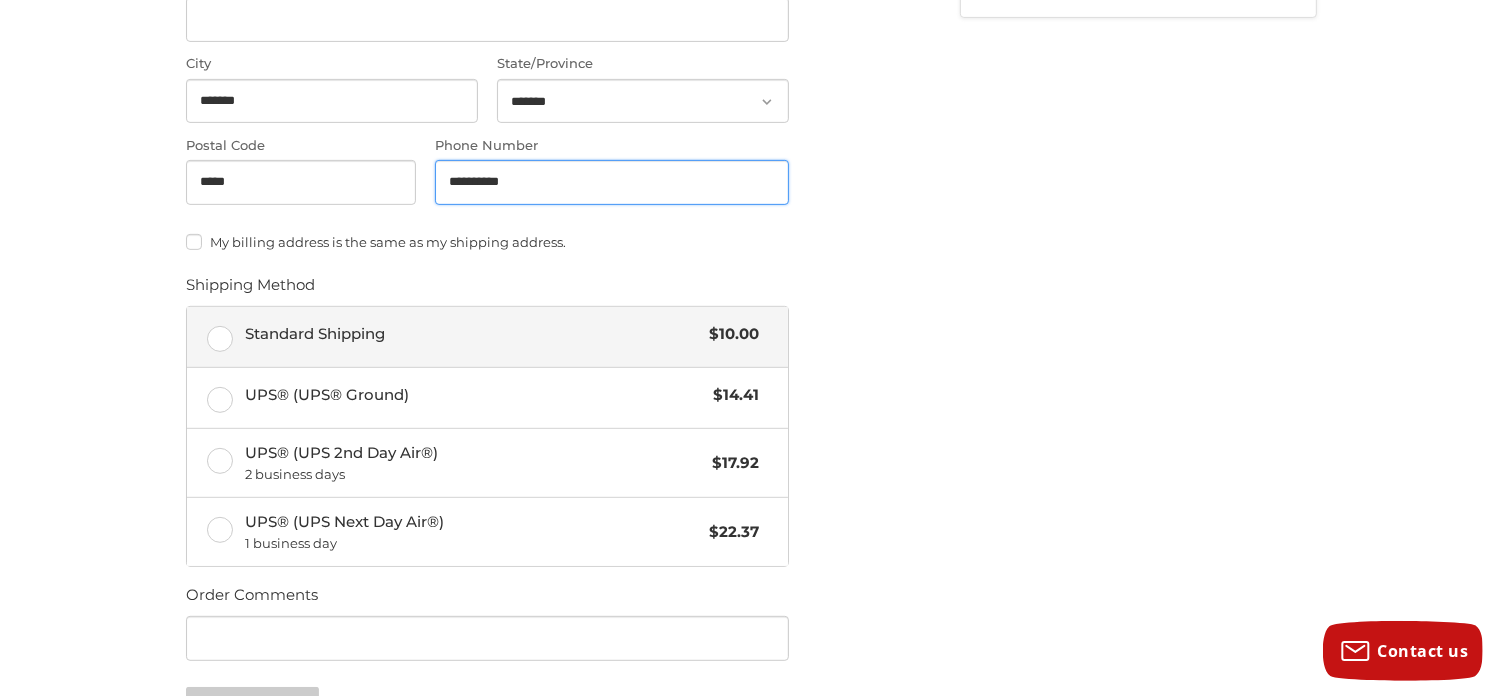 type on "**********" 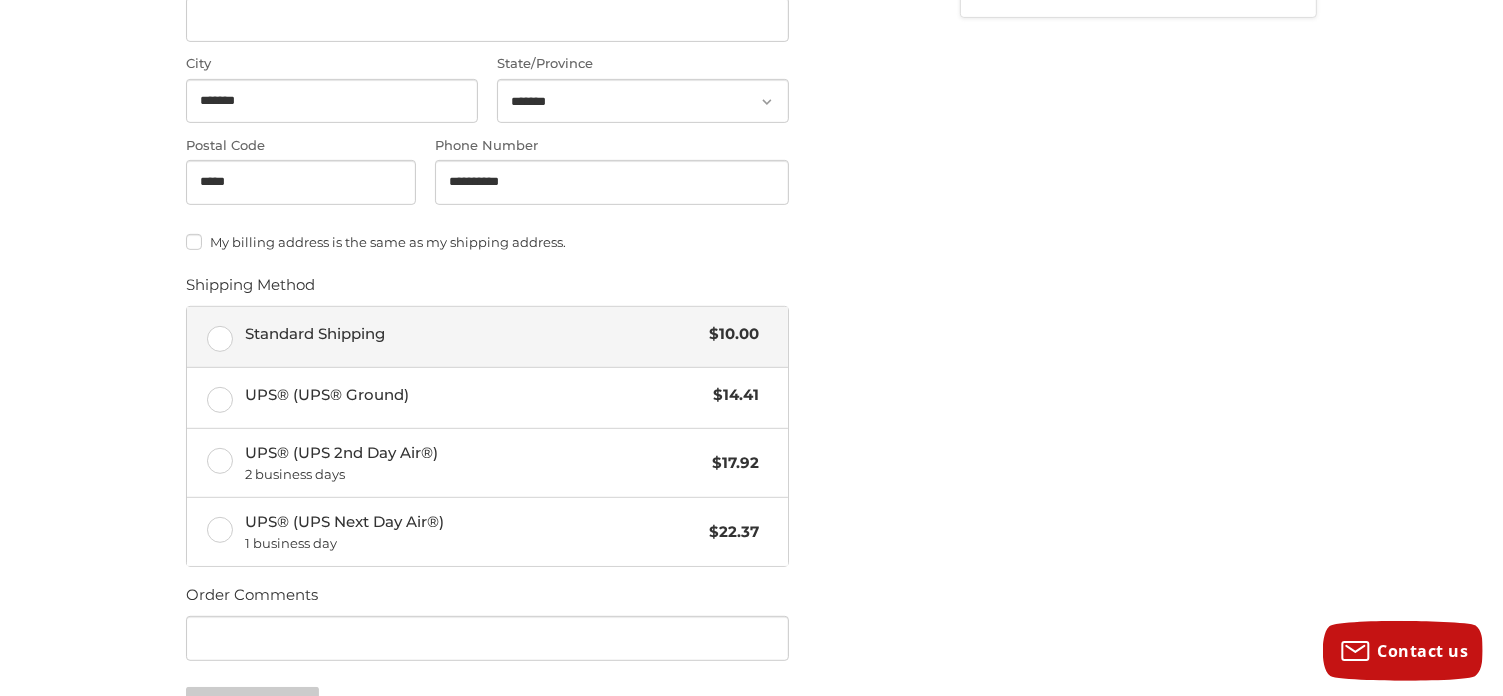 click on "Standard Shipping $10.00" at bounding box center [487, 337] 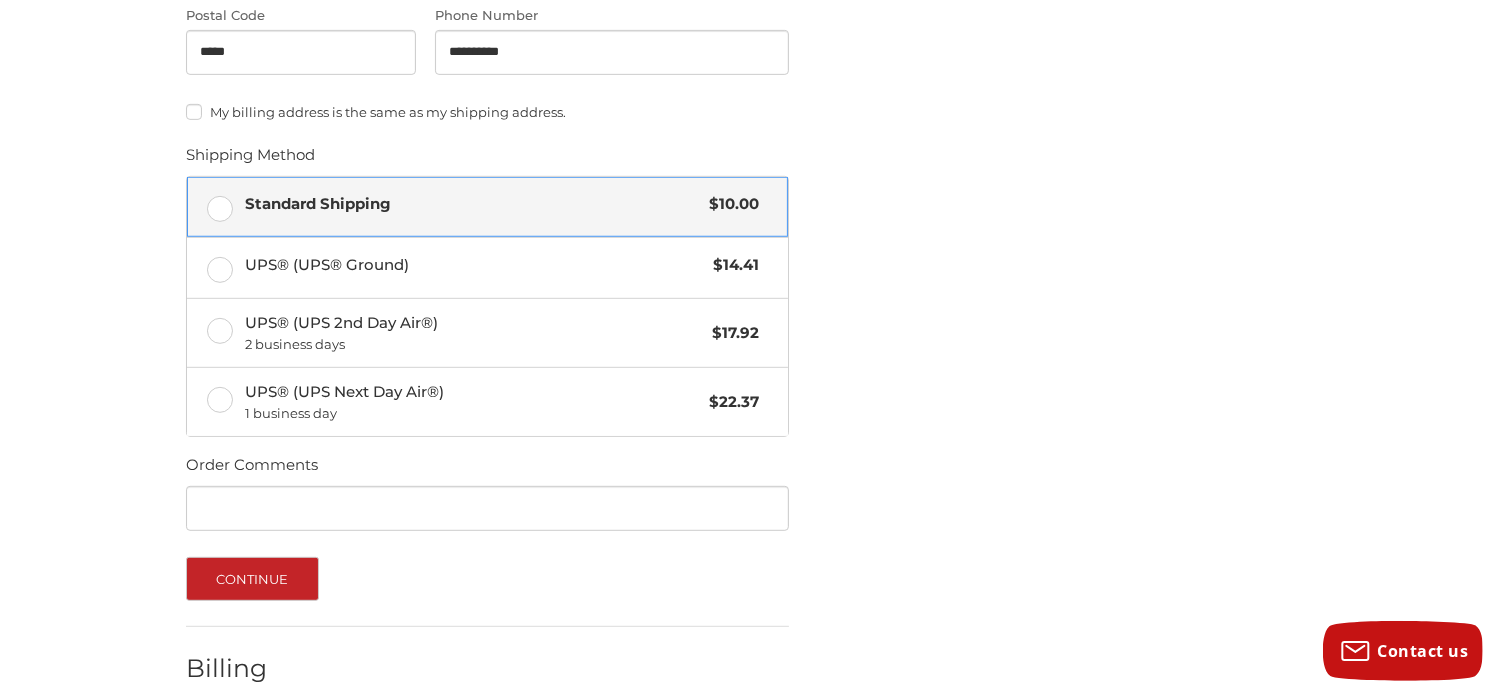 scroll, scrollTop: 1000, scrollLeft: 0, axis: vertical 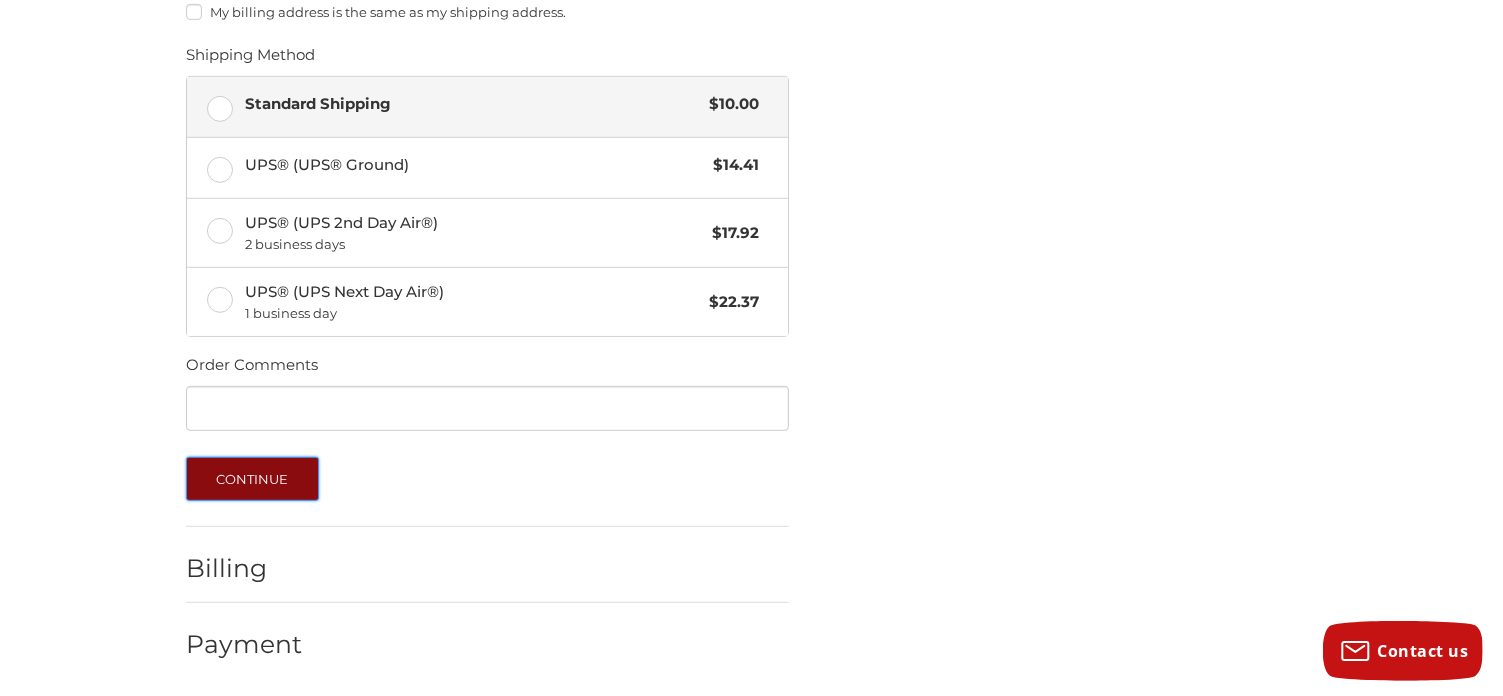 click on "Continue" at bounding box center (252, 479) 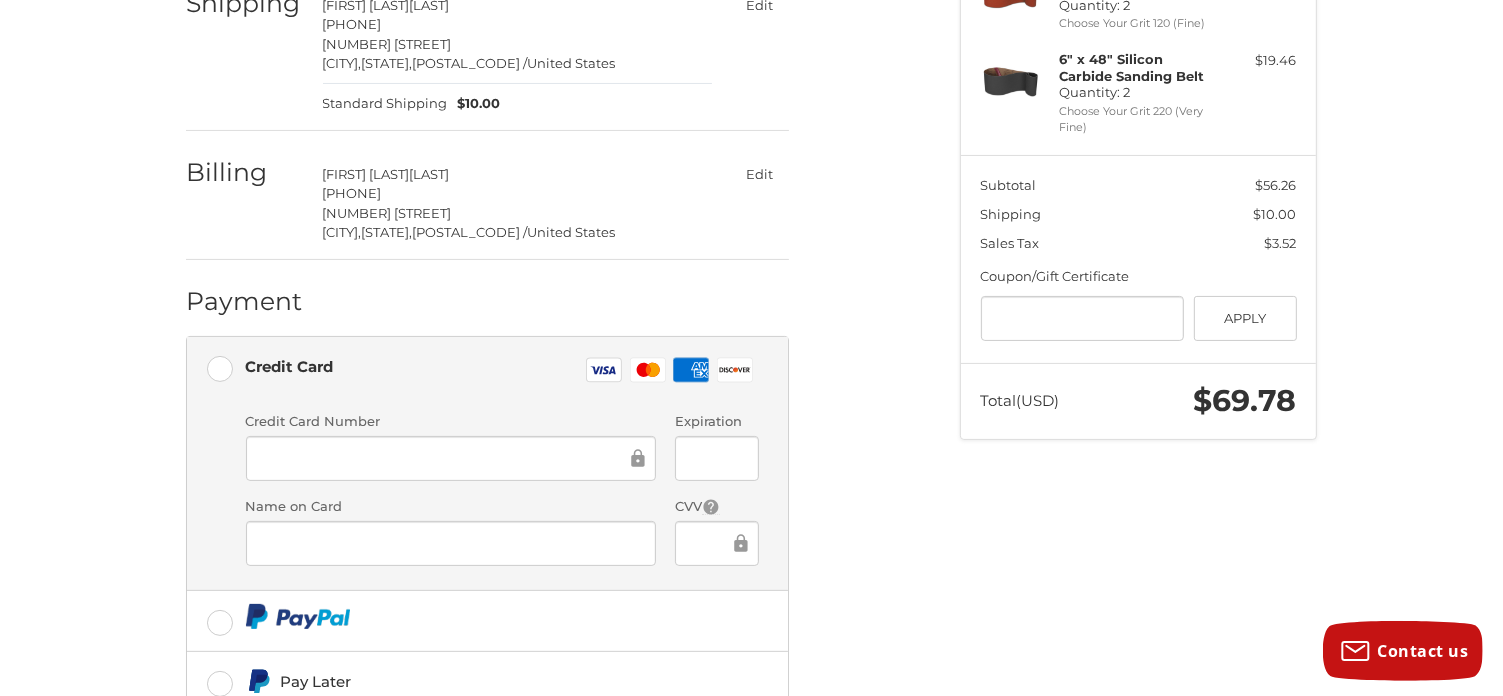 scroll, scrollTop: 398, scrollLeft: 0, axis: vertical 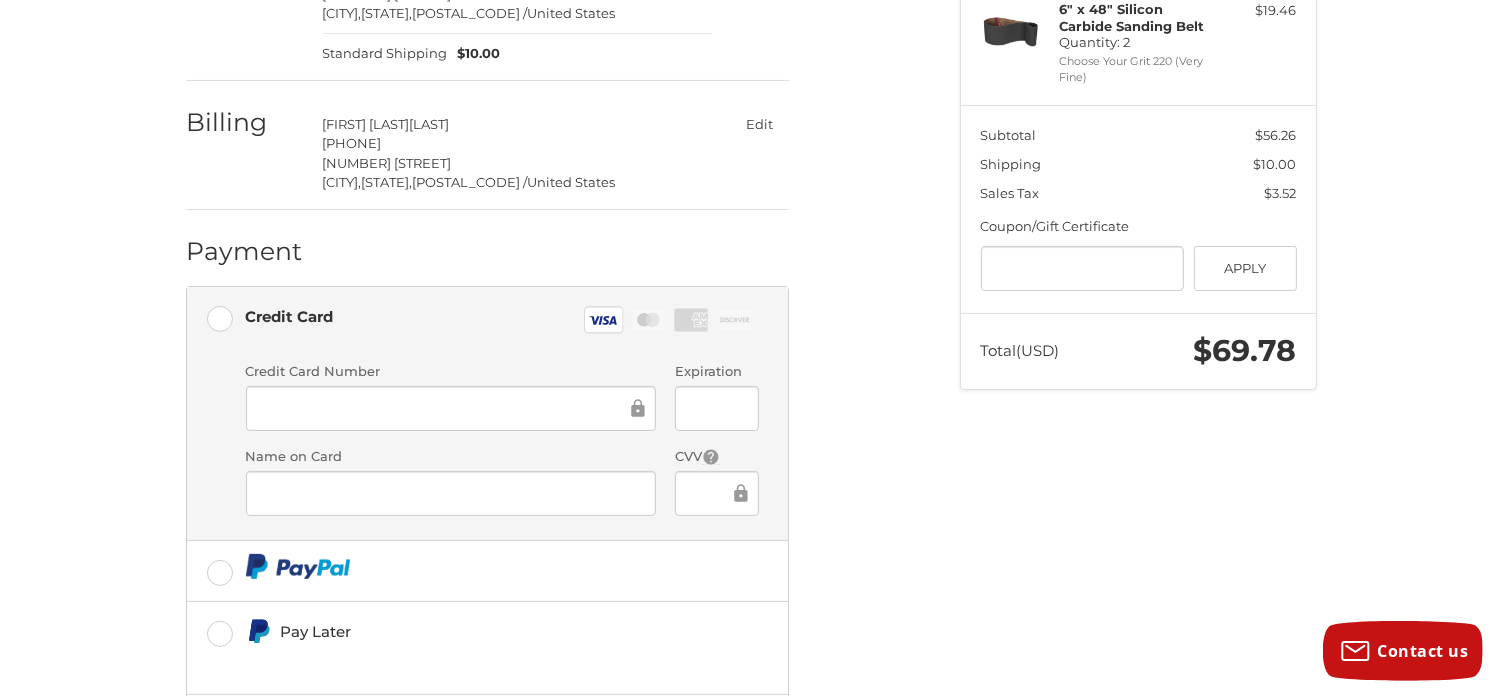 click on "Spend another $92.74 to qualify for free shipping! Customer tjhotz_50@comcast.net Edit Shipping Theodore J  Hotz   7817699043 221 Vernon St  Norwood,  Massachusetts,  02062 /  United States  Standard Shipping $10.00 Edit Billing Theodore J  Hotz   7817699043 221 Vernon St  Norwood,  Massachusetts,  02062 /  United States  Edit Payment Payment Methods Credit Card Credit Card Visa Master Amex Discover Credit card Credit Card Number Expiration Name on Card CVV Pay Later Redeemable Payments Coupon/Gift Certificate Gift Certificate or Coupon Code Apply Place Order" at bounding box center [558, 309] 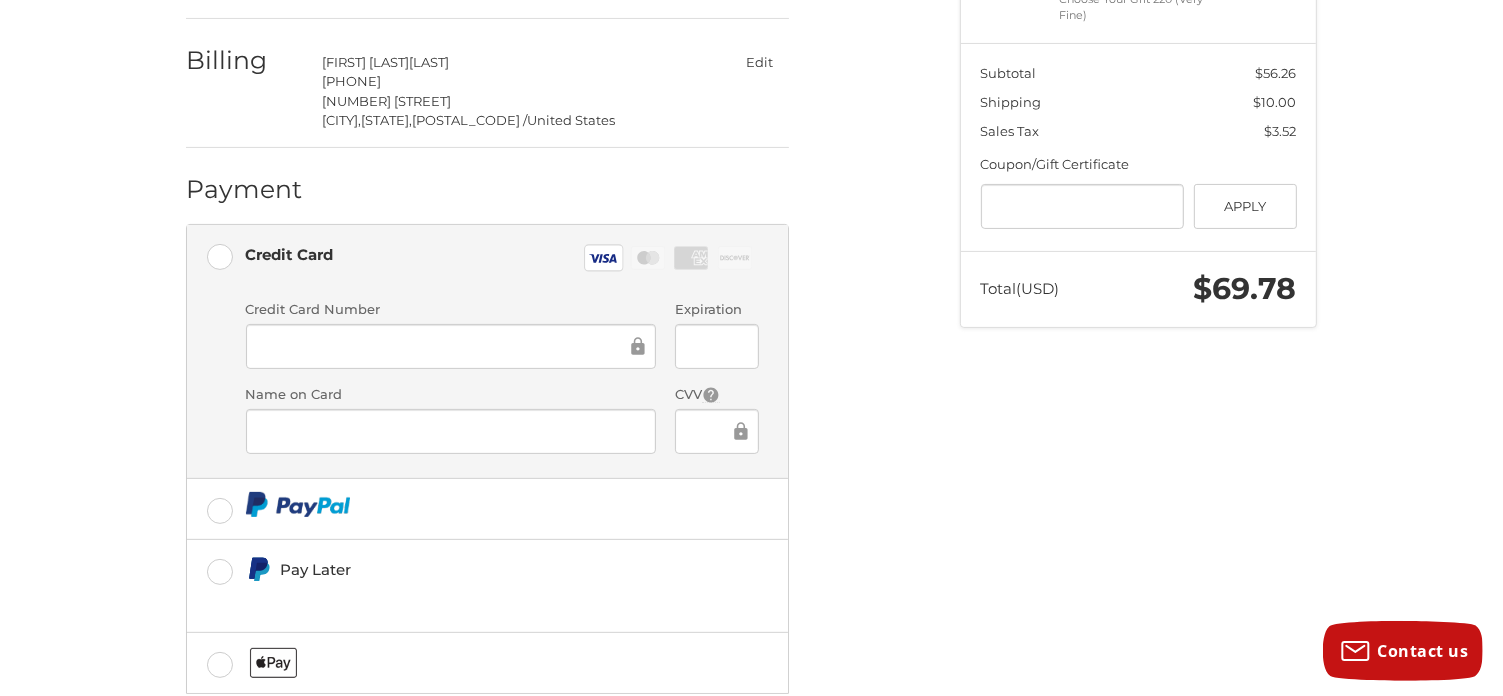 scroll, scrollTop: 580, scrollLeft: 0, axis: vertical 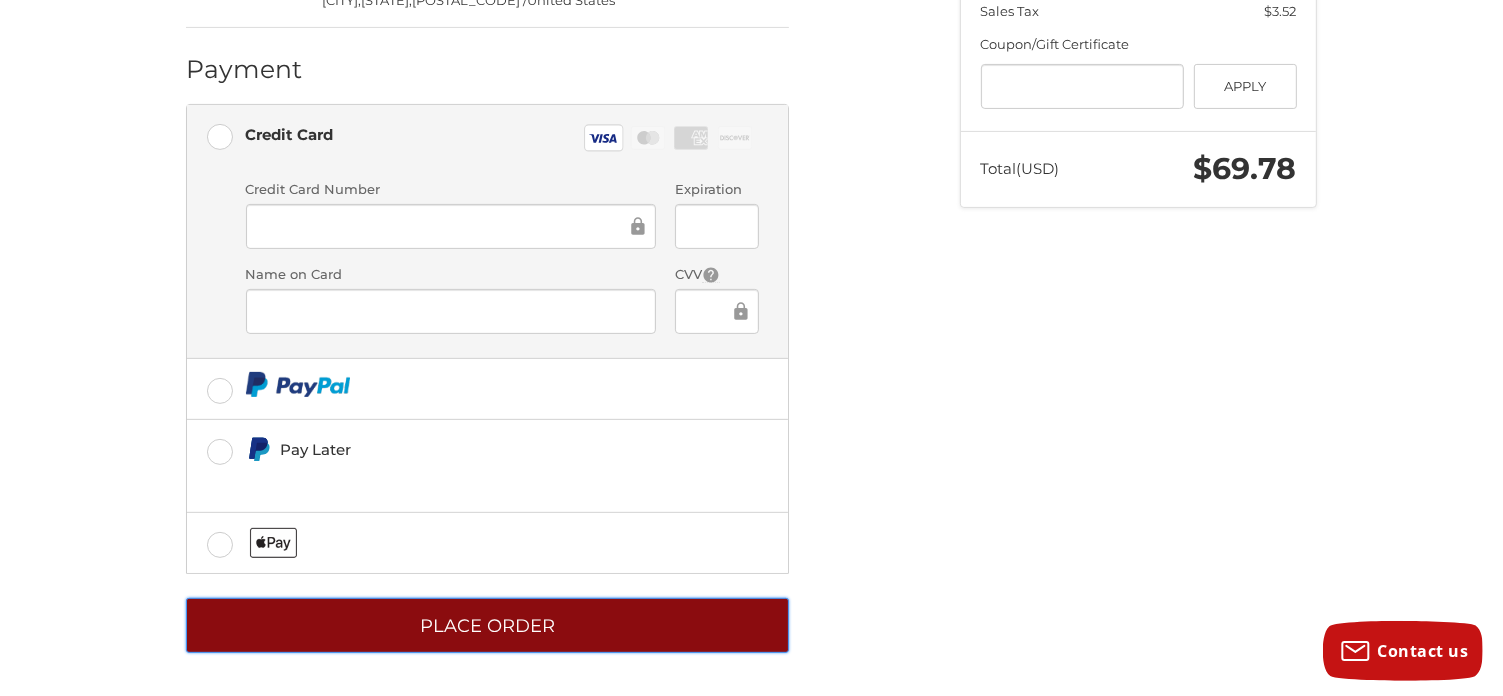 click on "Place Order" at bounding box center [487, 625] 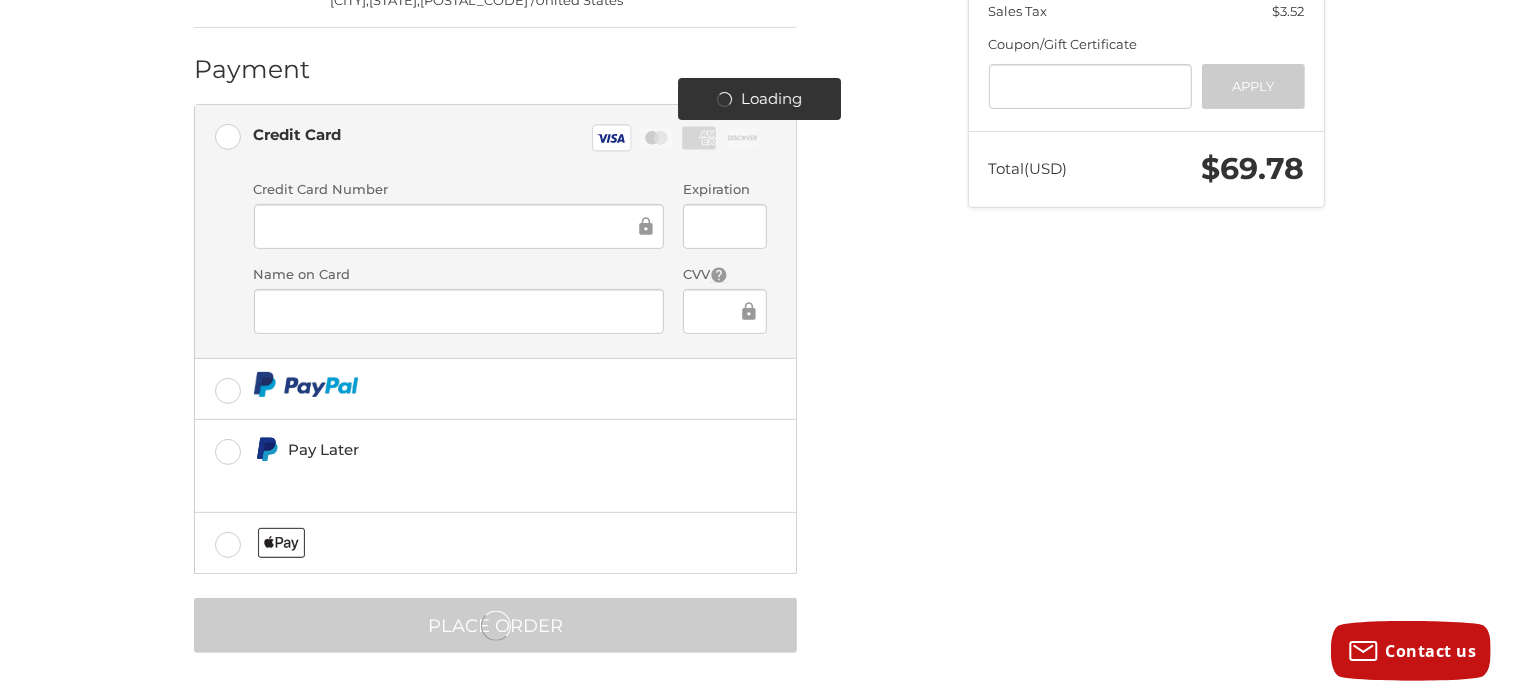 scroll, scrollTop: 0, scrollLeft: 0, axis: both 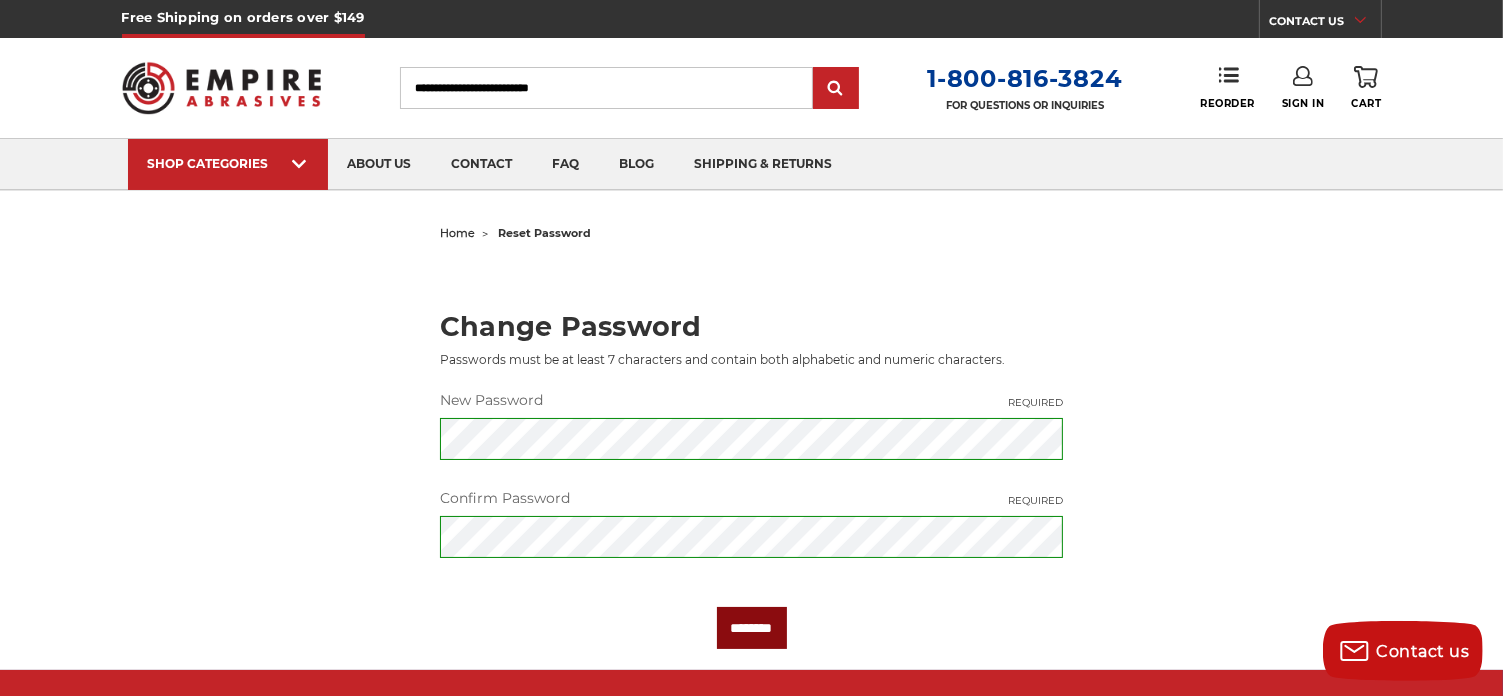 click on "********" at bounding box center (752, 628) 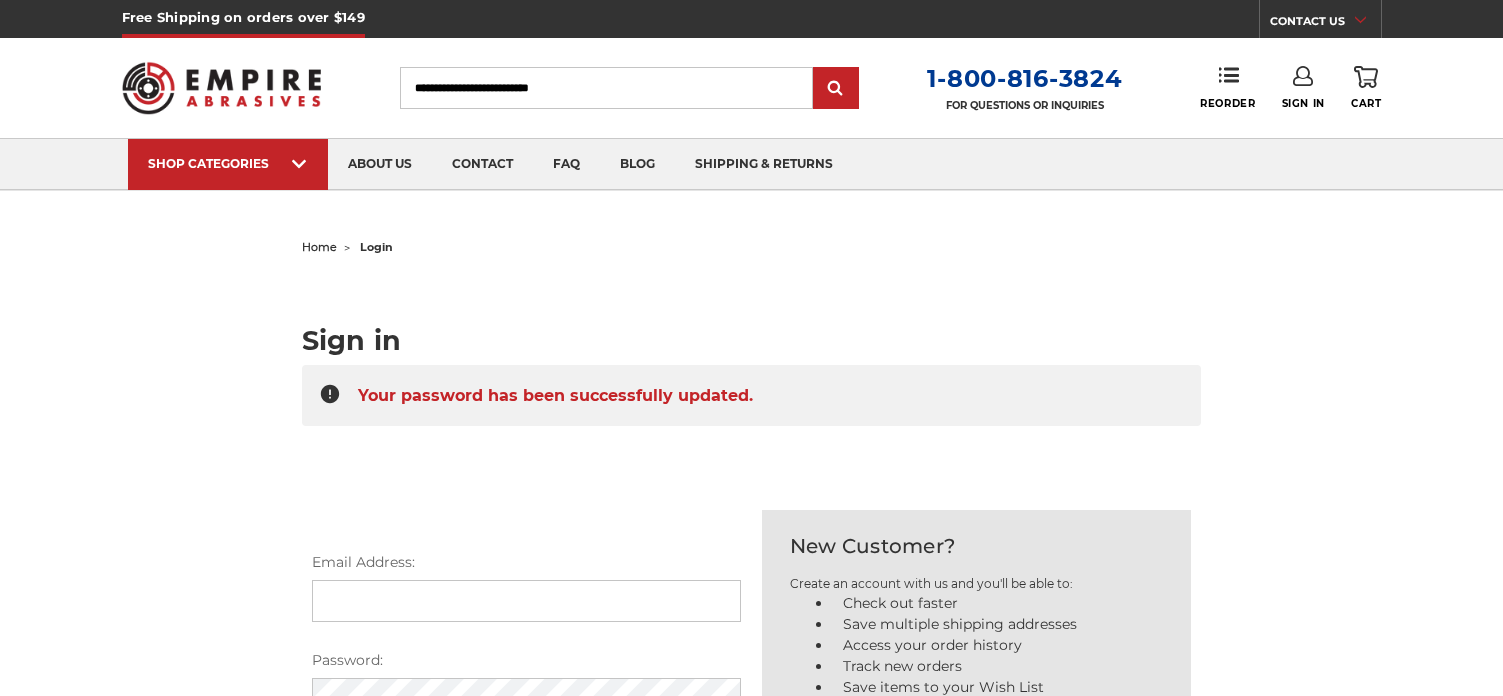 scroll, scrollTop: 0, scrollLeft: 0, axis: both 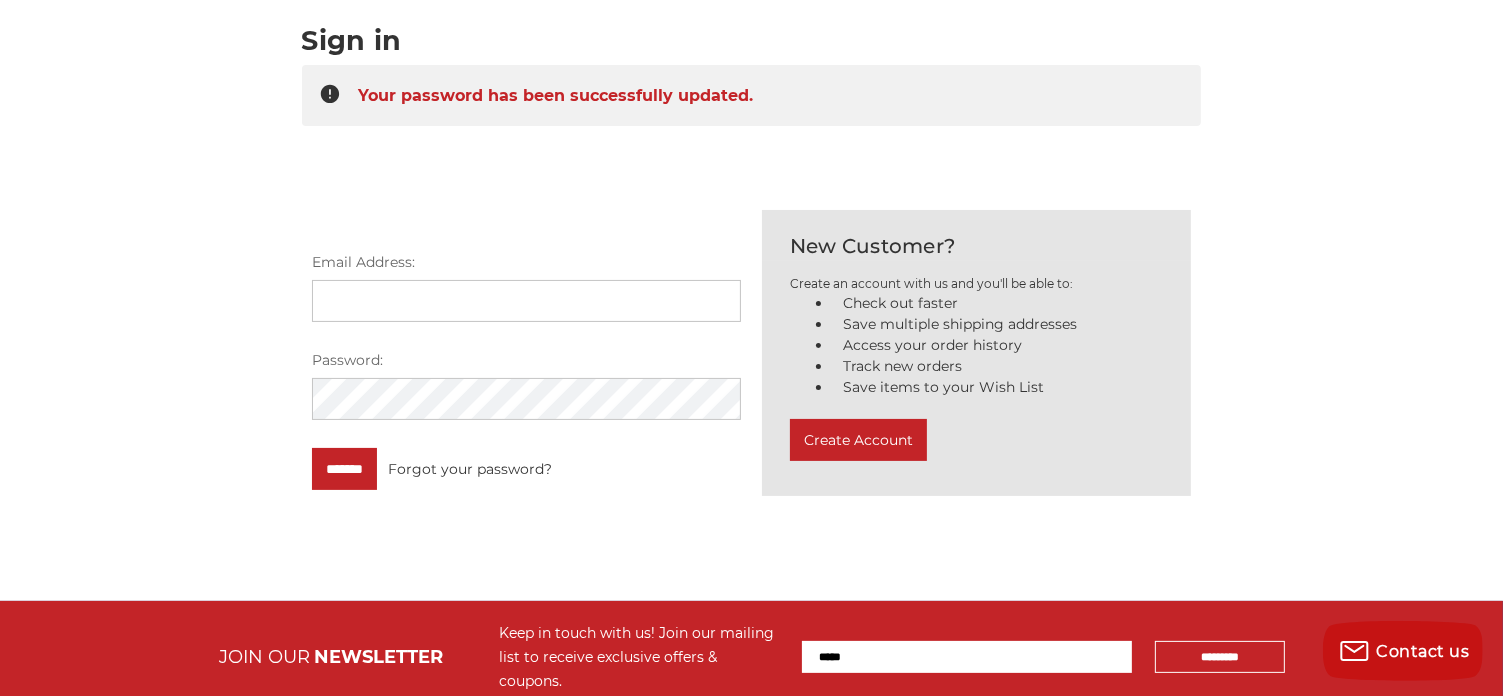 click on "Email Address:" at bounding box center (526, 301) 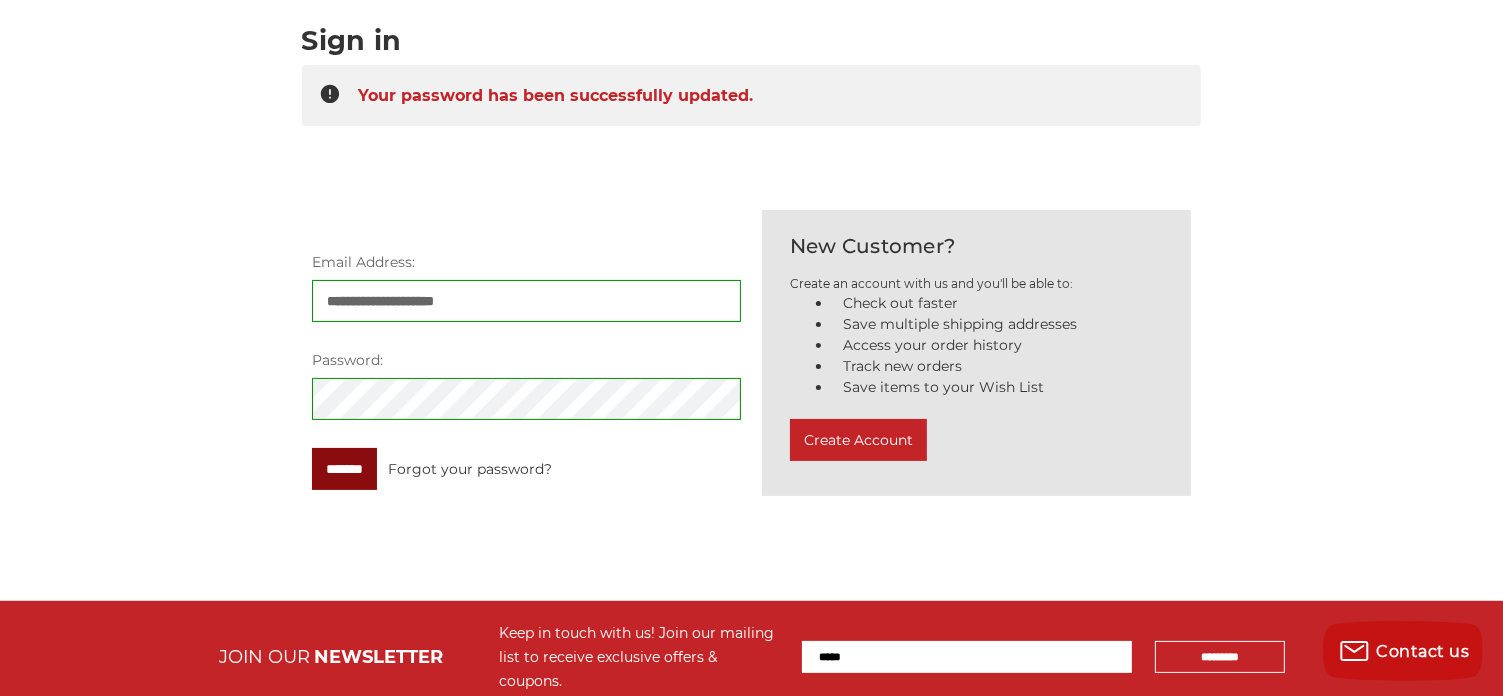 click on "*******" at bounding box center (344, 469) 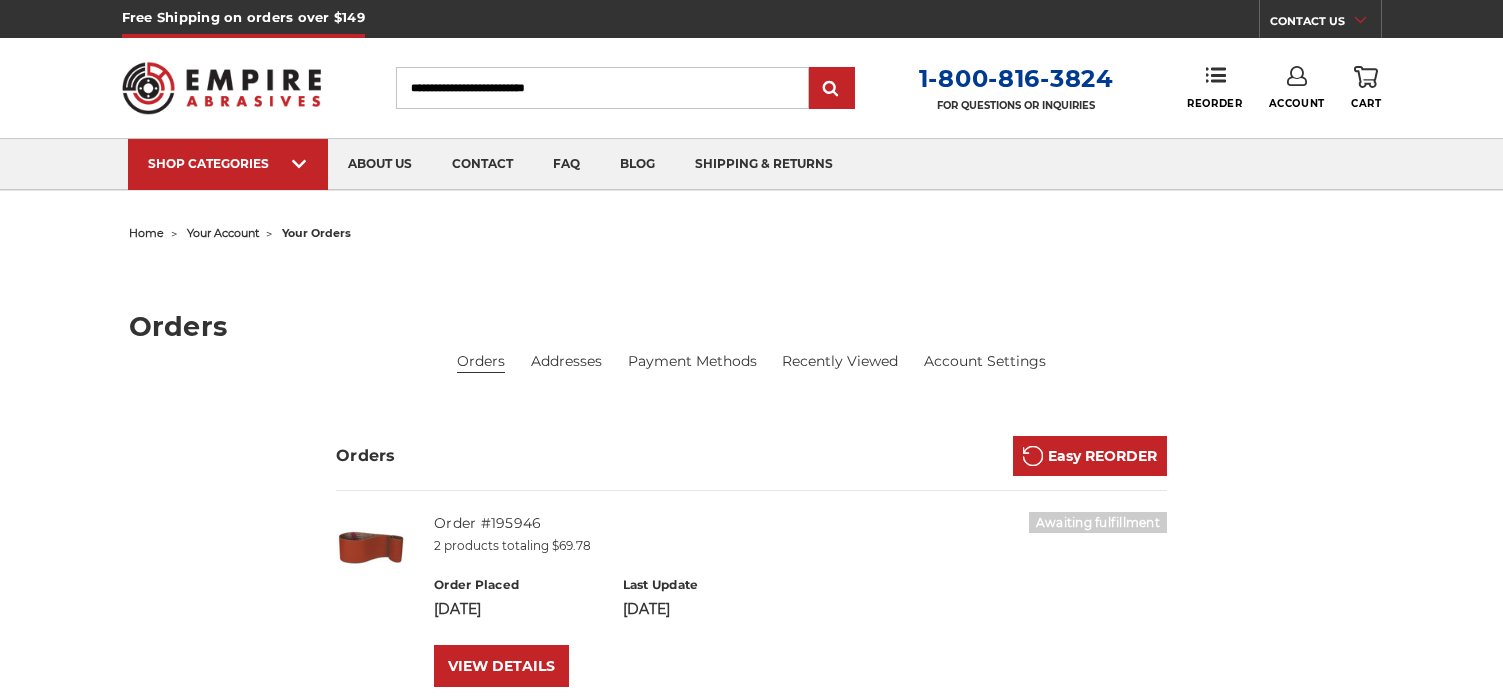 scroll, scrollTop: 0, scrollLeft: 0, axis: both 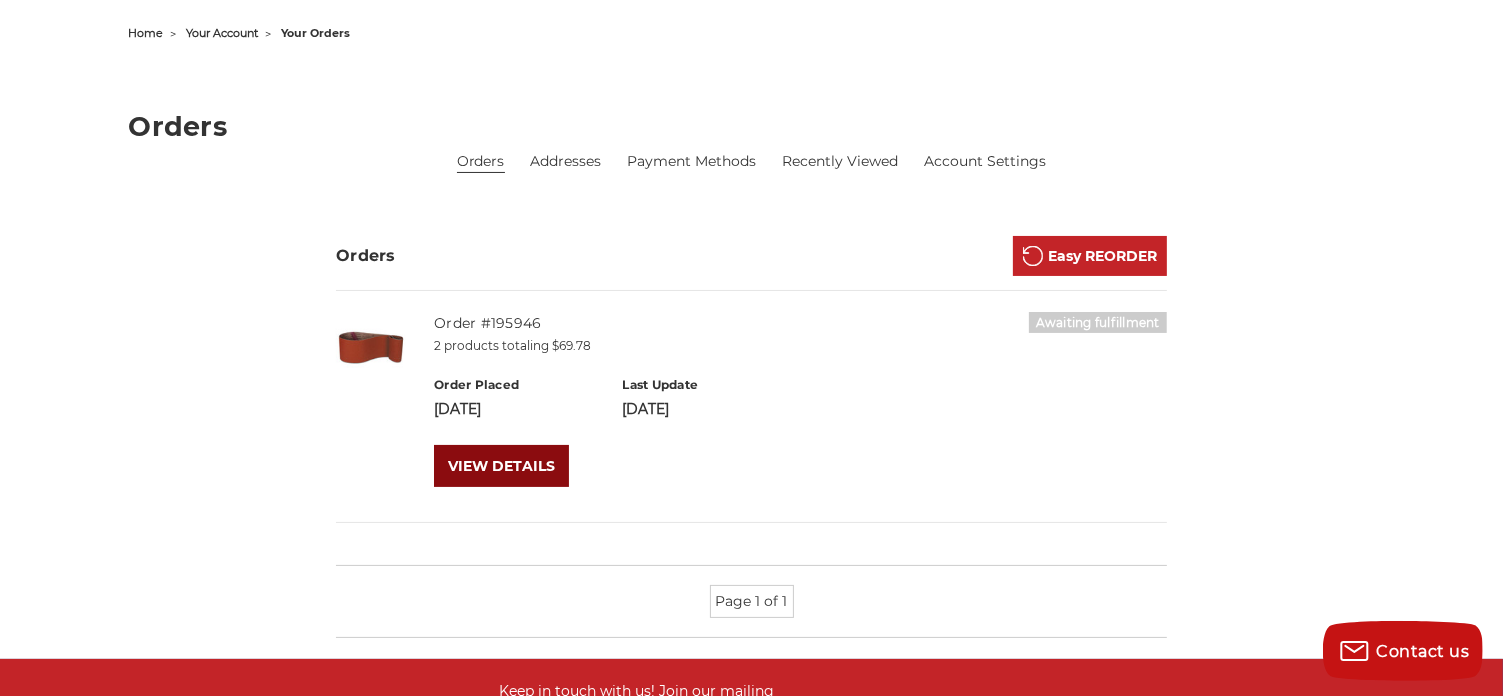 click on "VIEW DETAILS" at bounding box center [501, 466] 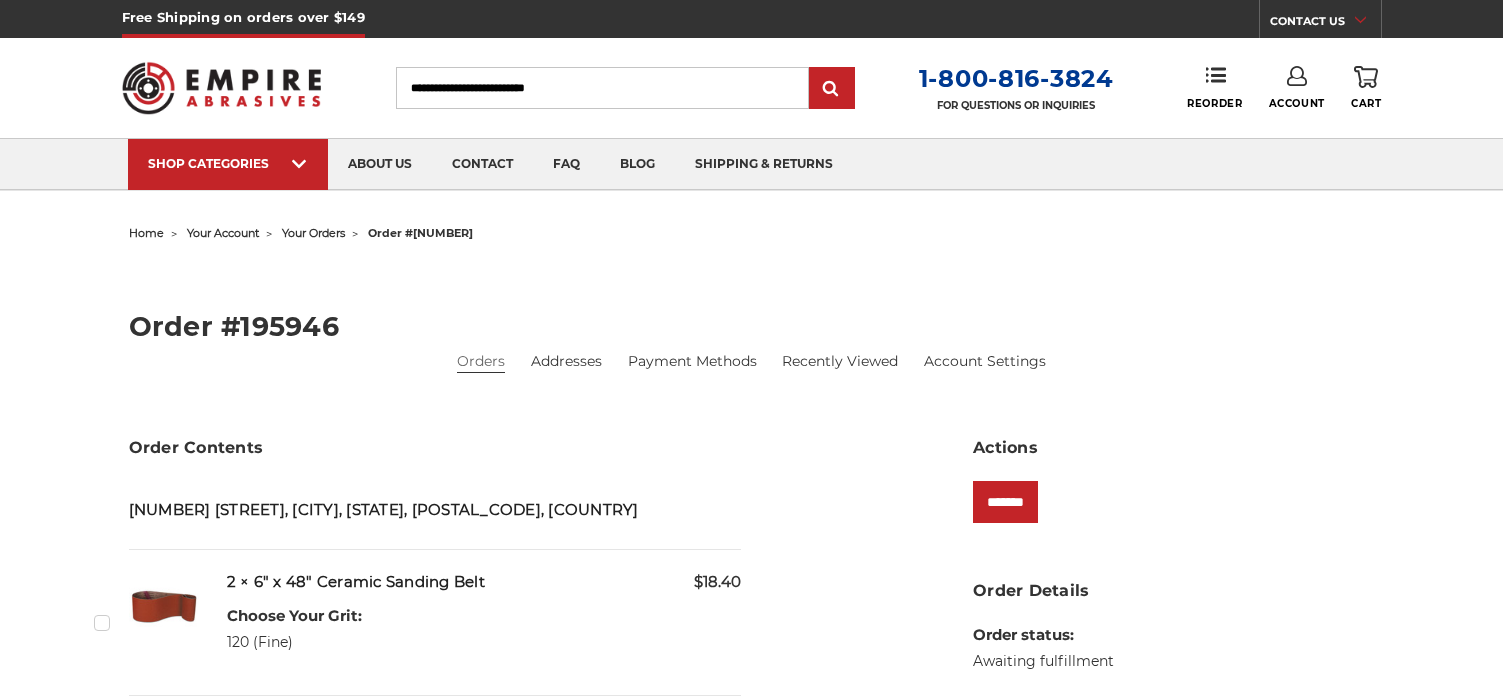 scroll, scrollTop: 0, scrollLeft: 0, axis: both 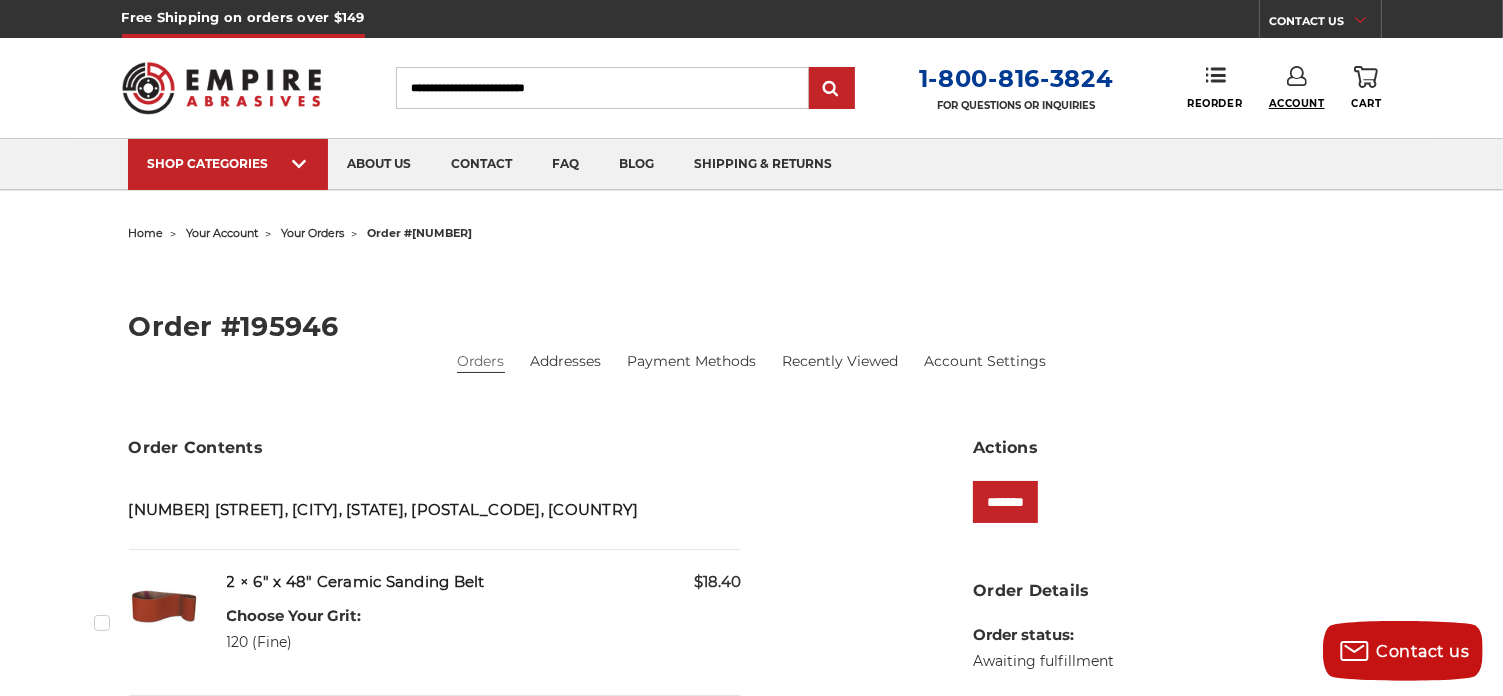 click on "Account" at bounding box center [1297, 103] 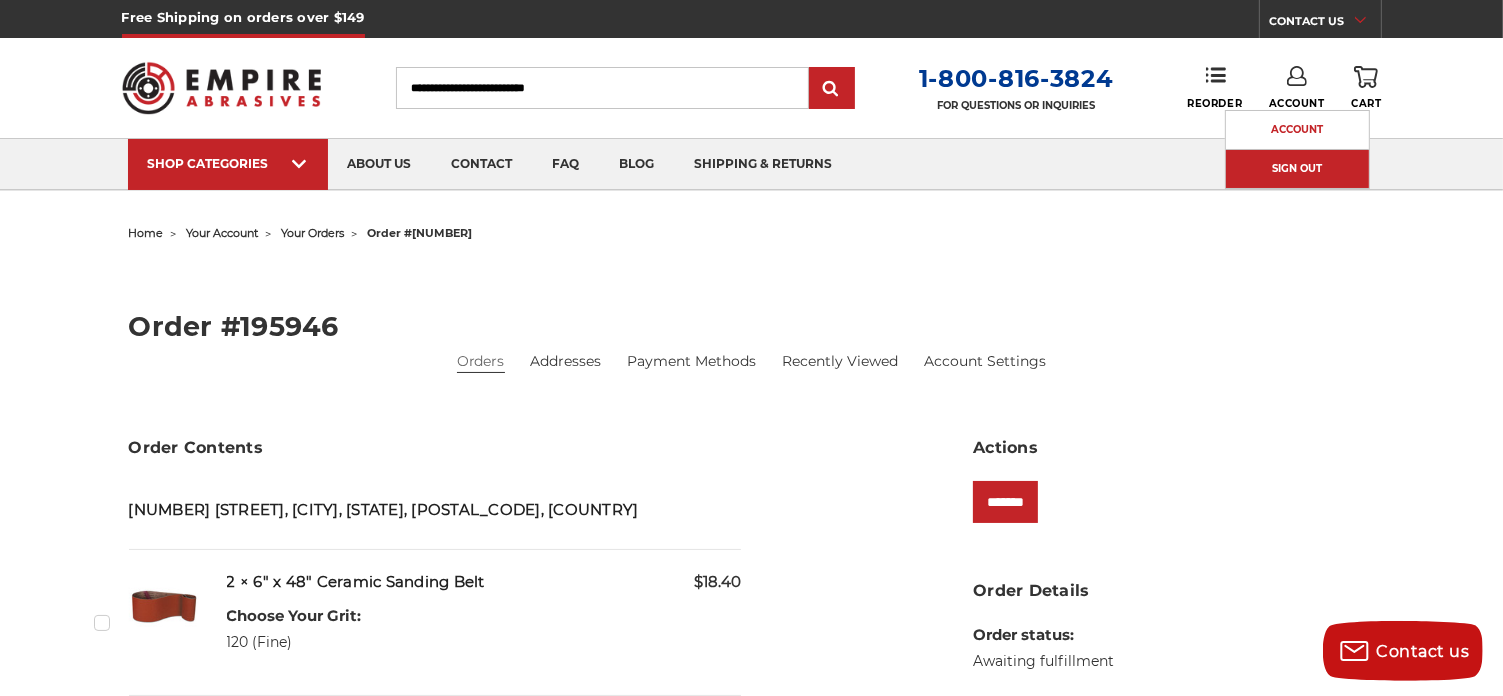 click on "Sign Out" at bounding box center [1297, 169] 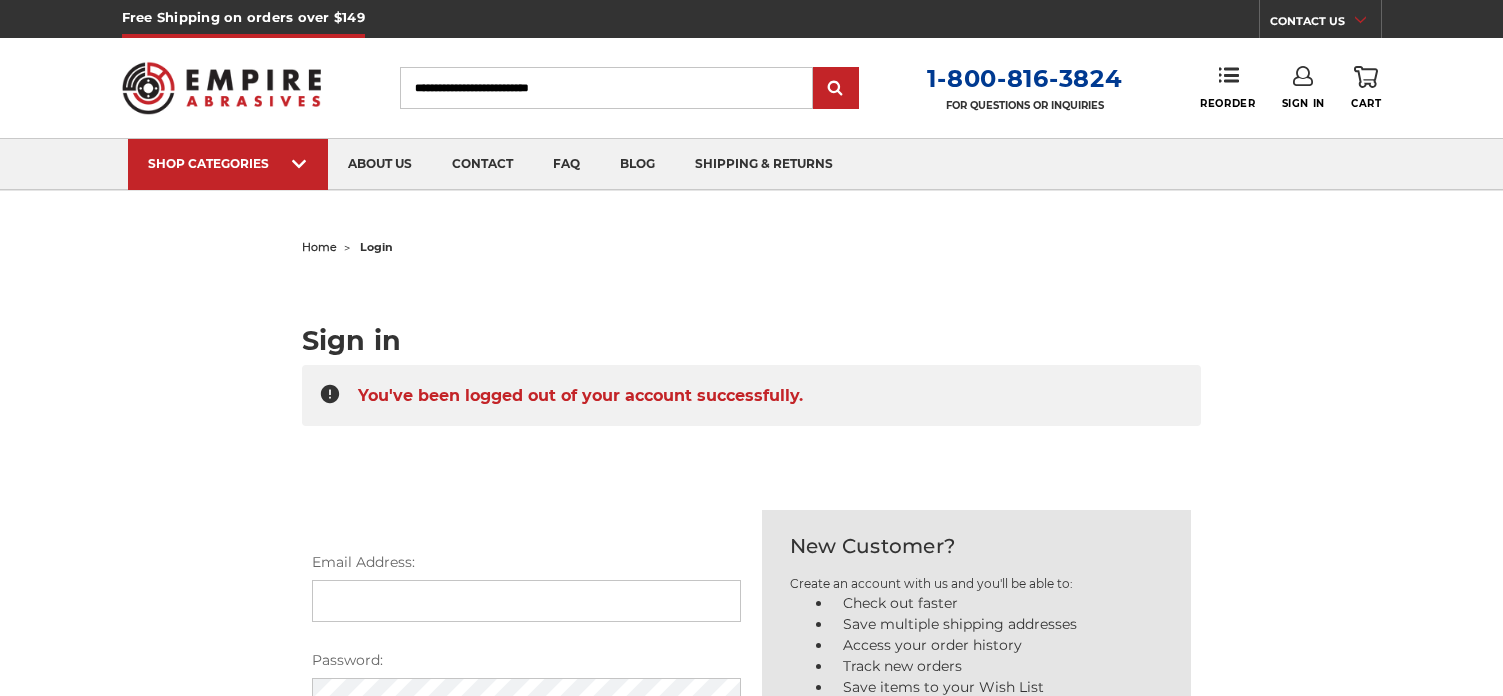 scroll, scrollTop: 0, scrollLeft: 0, axis: both 